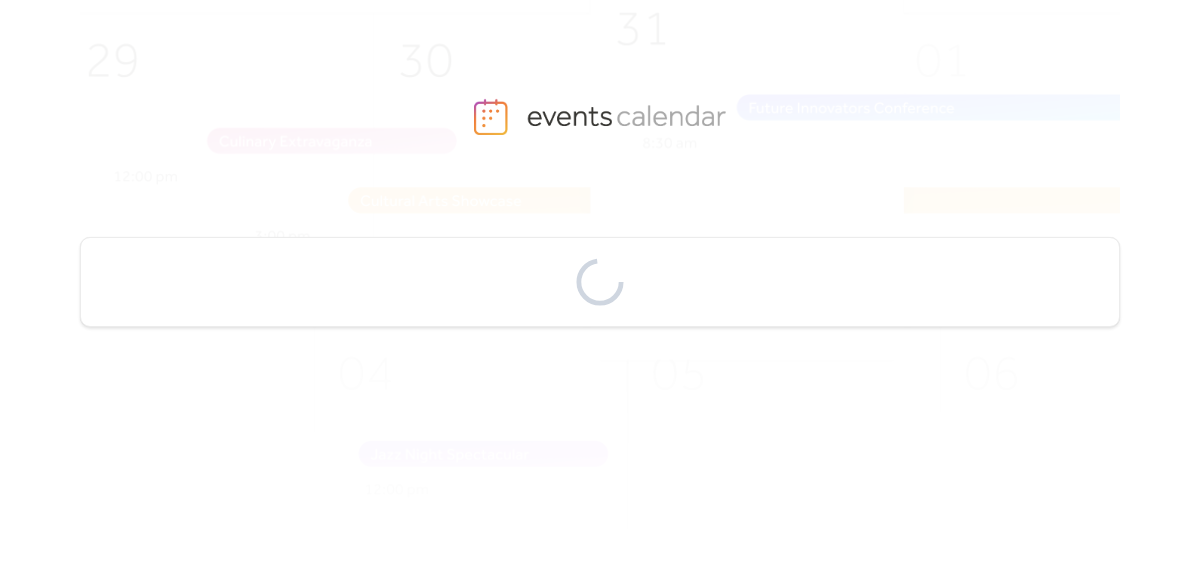scroll, scrollTop: 0, scrollLeft: 0, axis: both 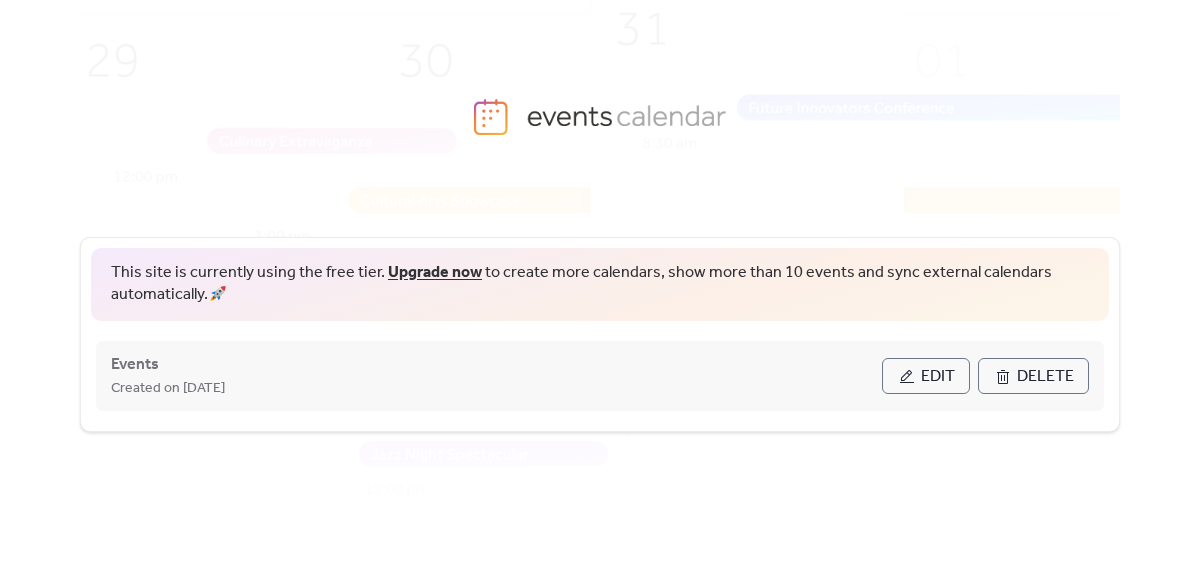 click on "Edit" at bounding box center [926, 376] 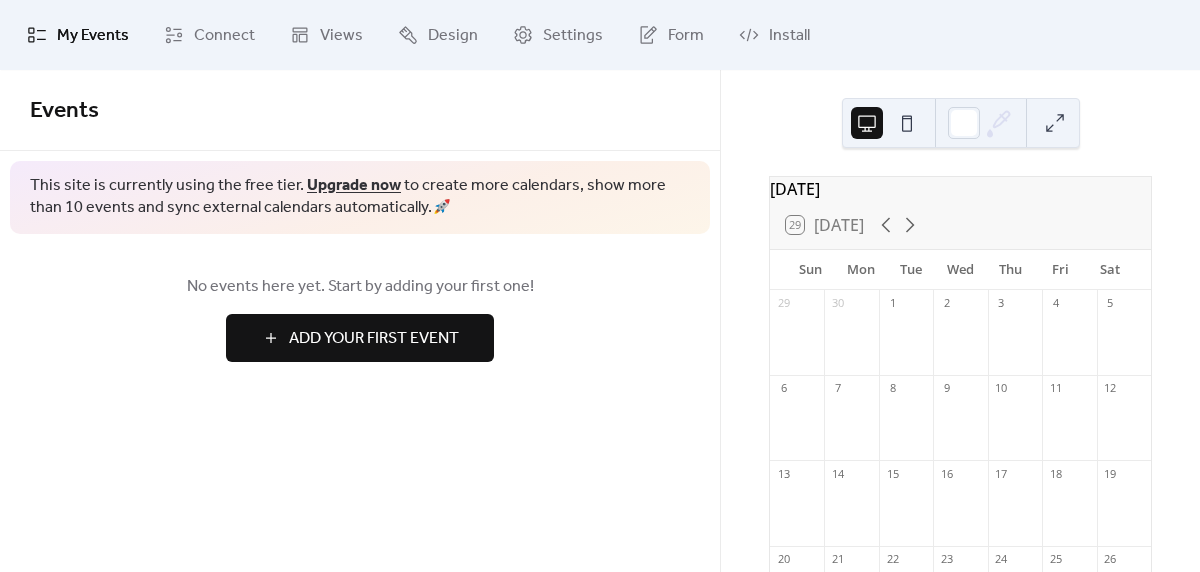 click on "Add Your First Event" at bounding box center [374, 339] 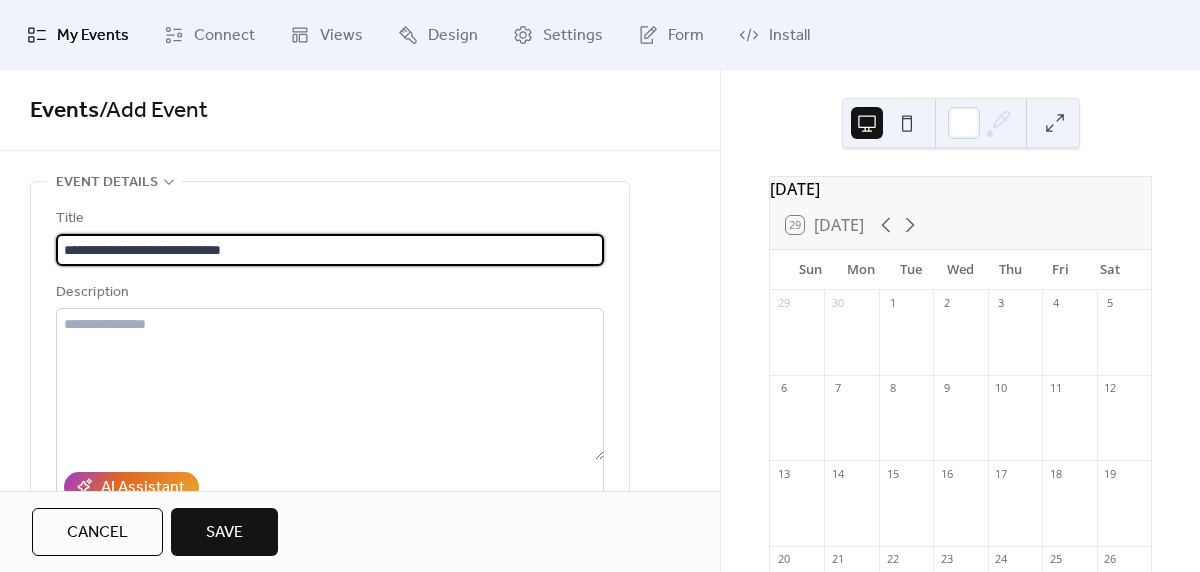 type on "**********" 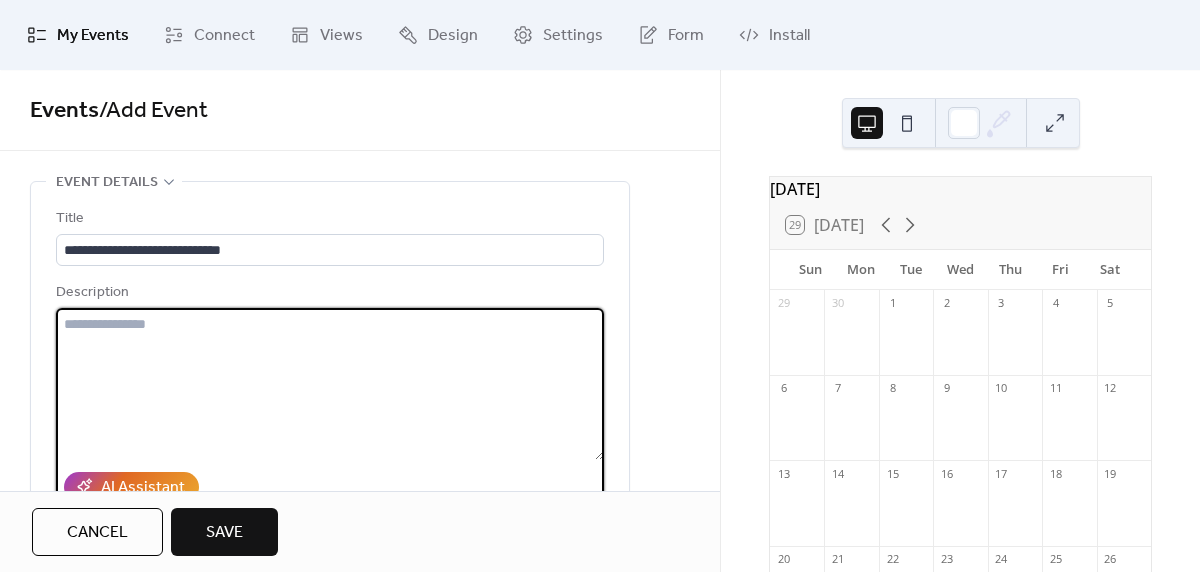 click at bounding box center (330, 384) 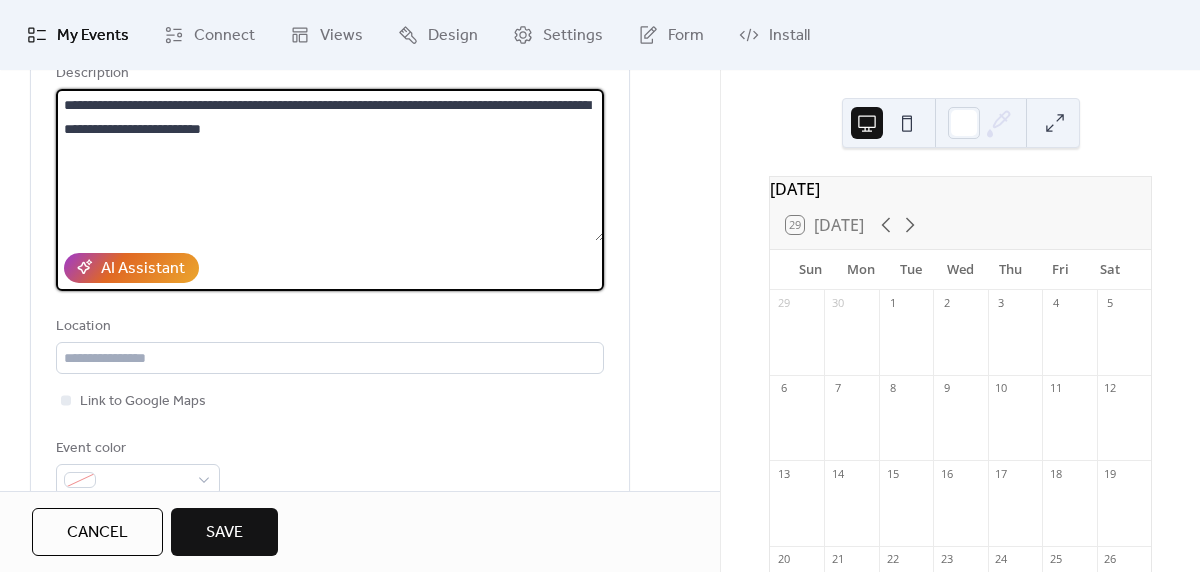 scroll, scrollTop: 223, scrollLeft: 0, axis: vertical 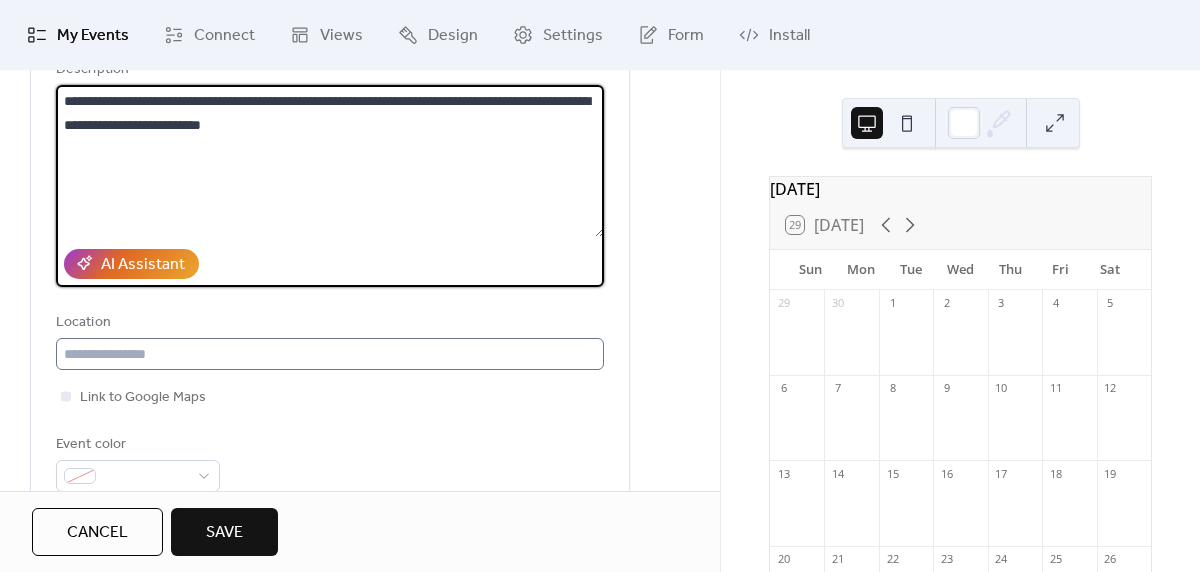 type on "**********" 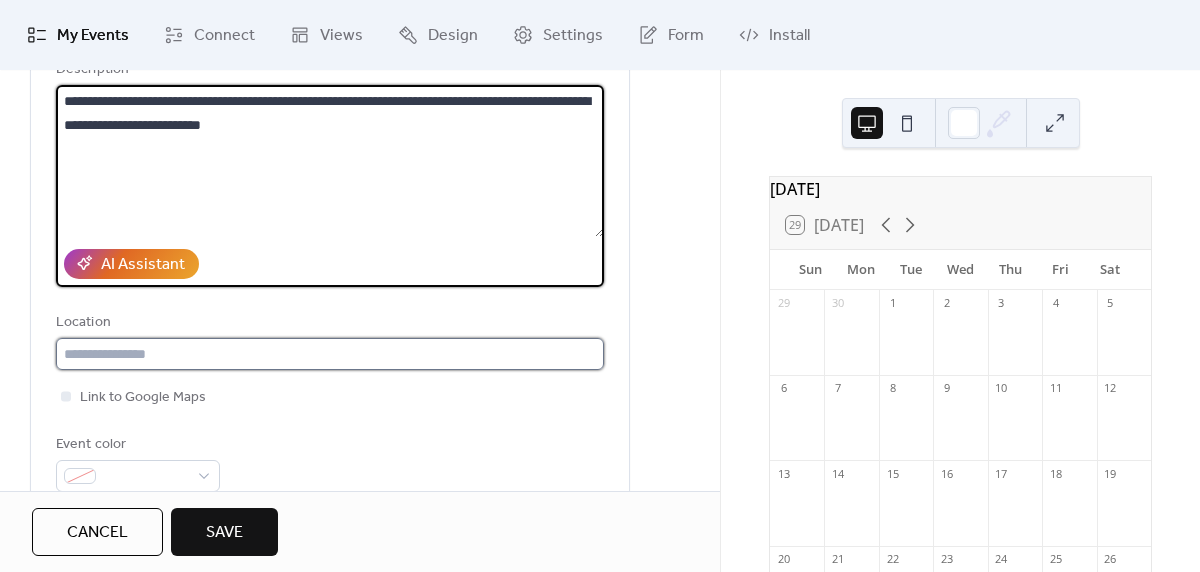 click at bounding box center (330, 354) 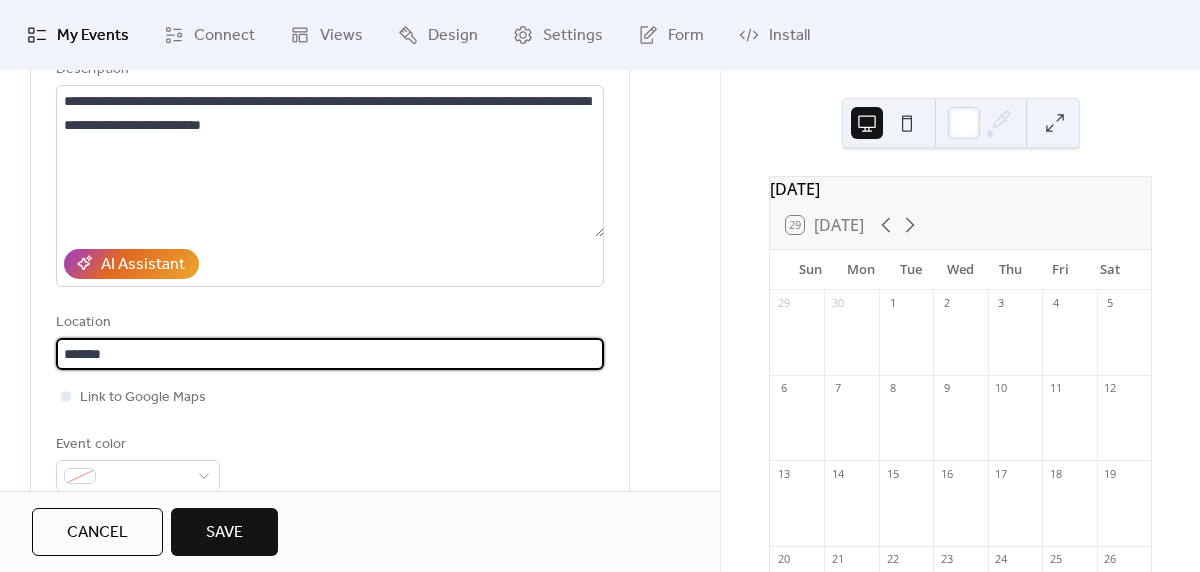 scroll, scrollTop: 1, scrollLeft: 0, axis: vertical 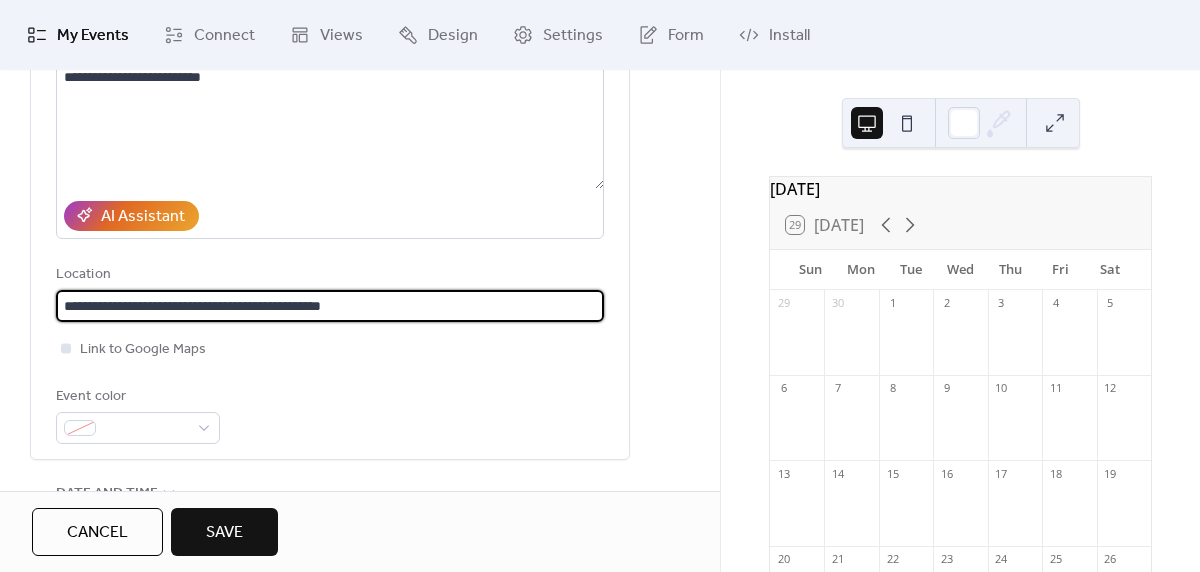 type on "**********" 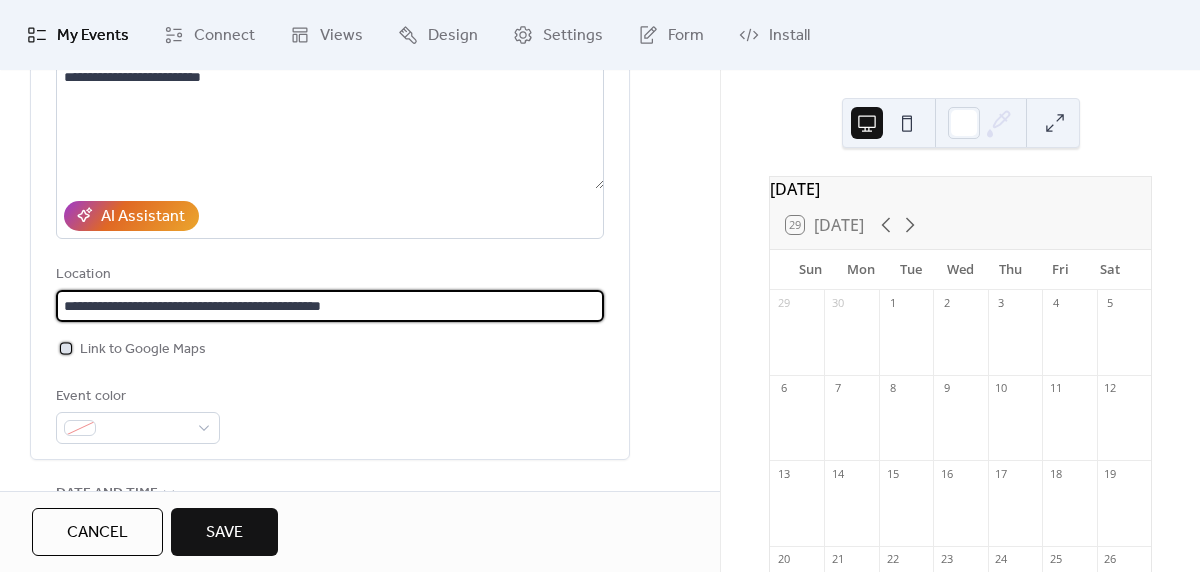 click at bounding box center (66, 348) 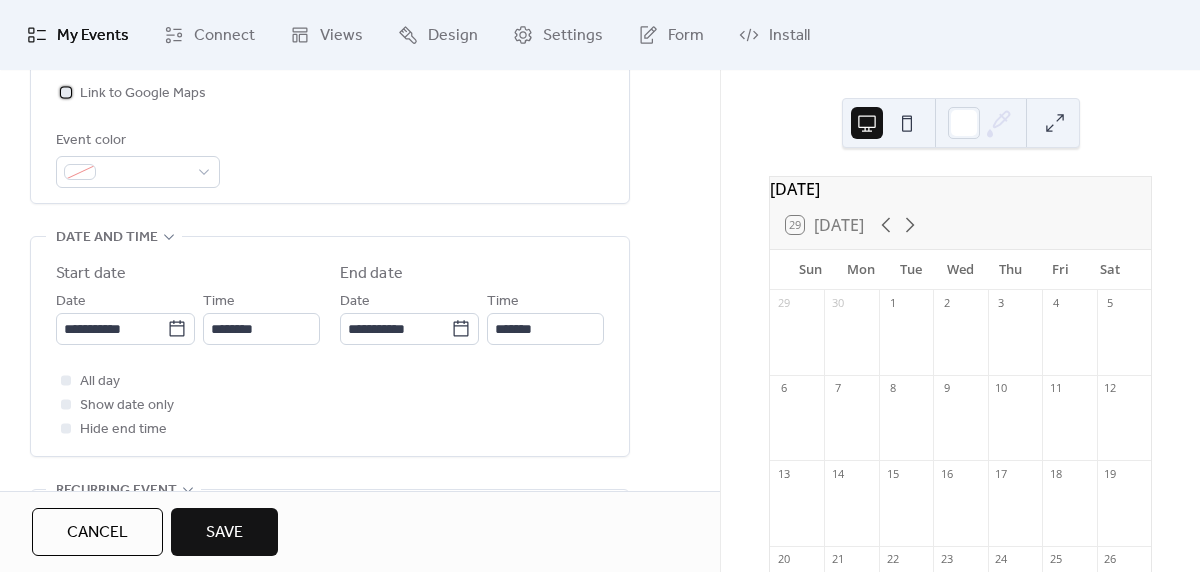 scroll, scrollTop: 569, scrollLeft: 0, axis: vertical 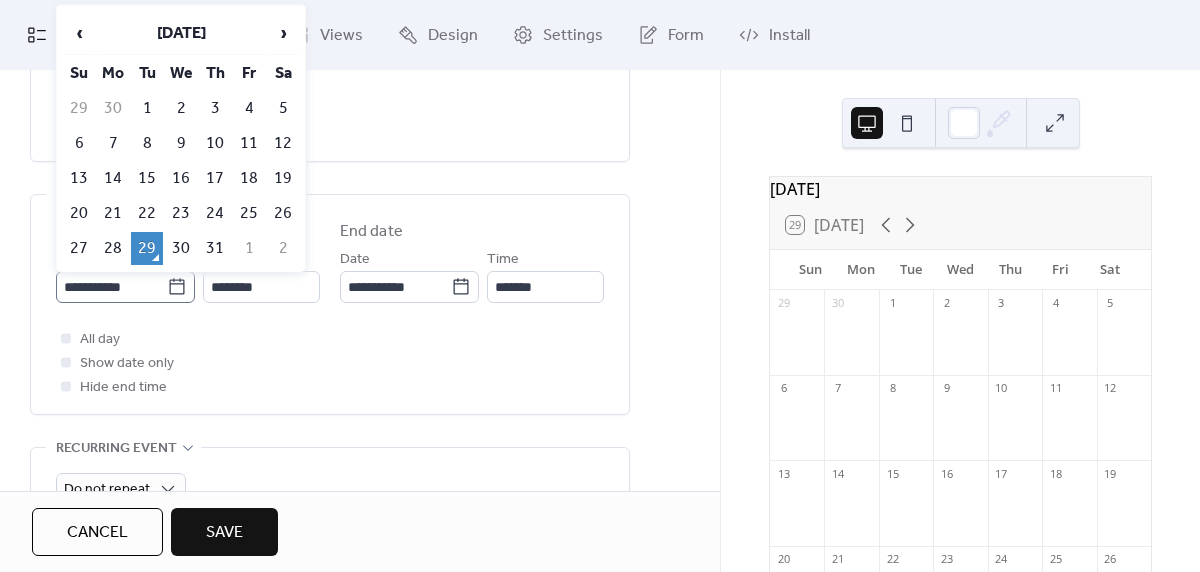 click 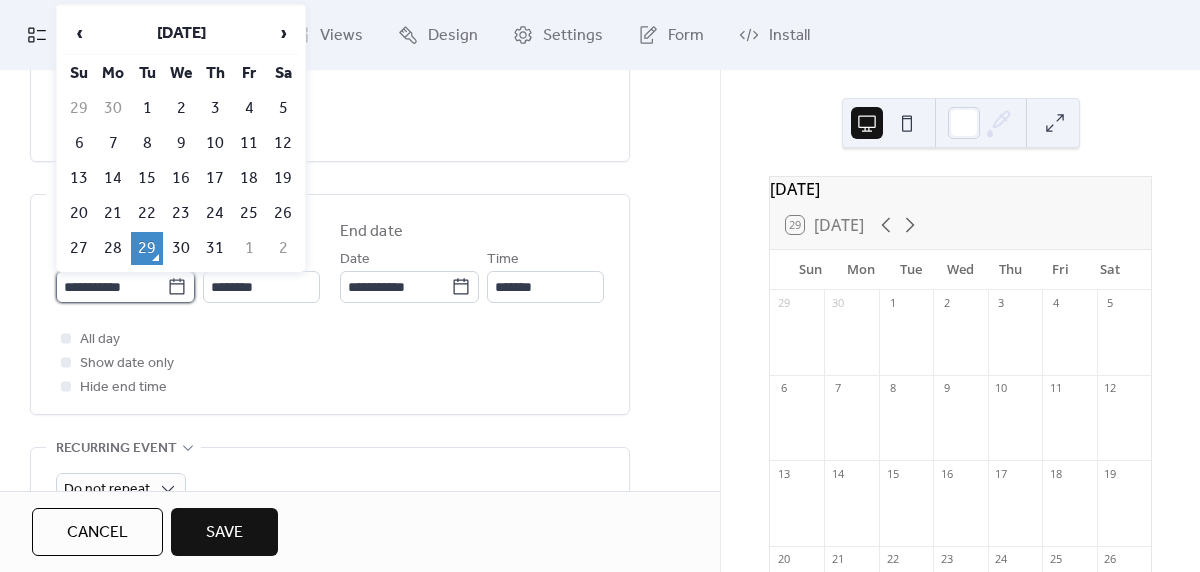 click on "**********" at bounding box center [111, 287] 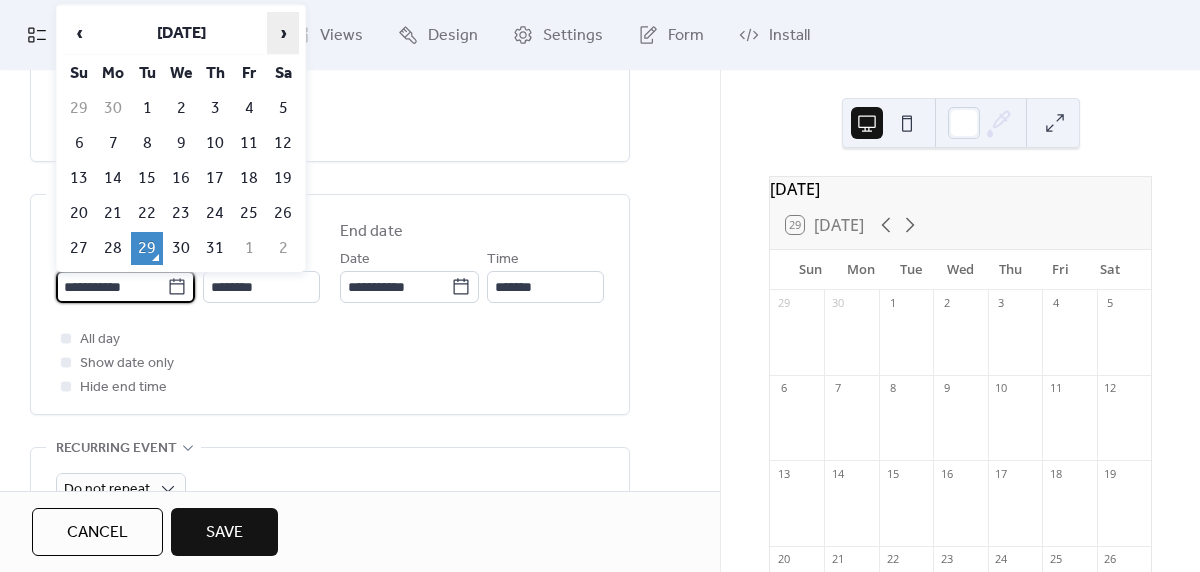 click on "›" at bounding box center [283, 33] 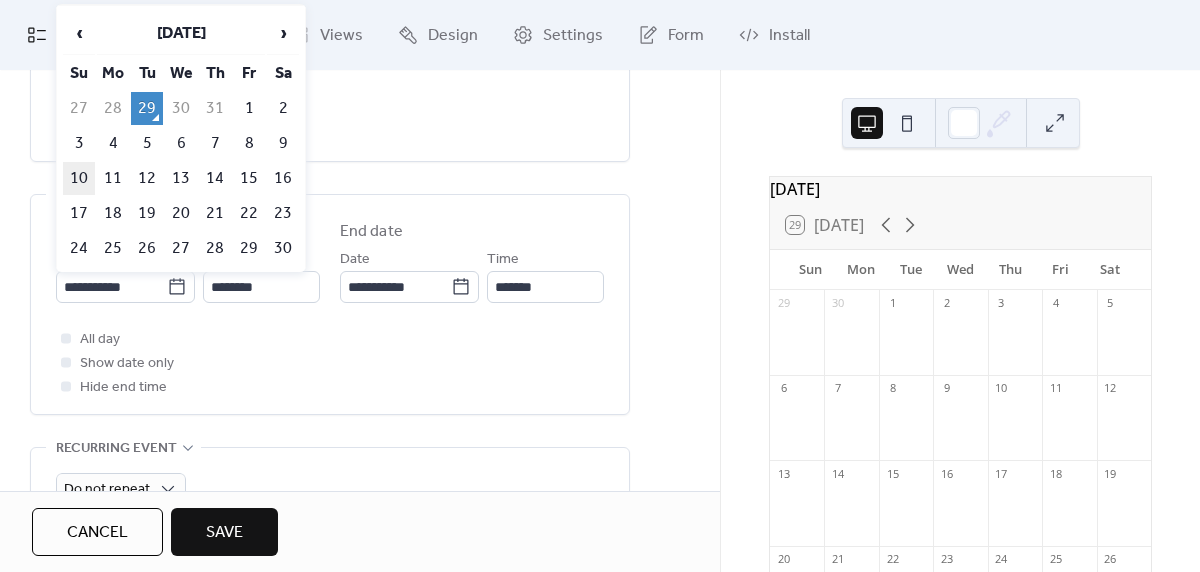 click on "10" at bounding box center (79, 178) 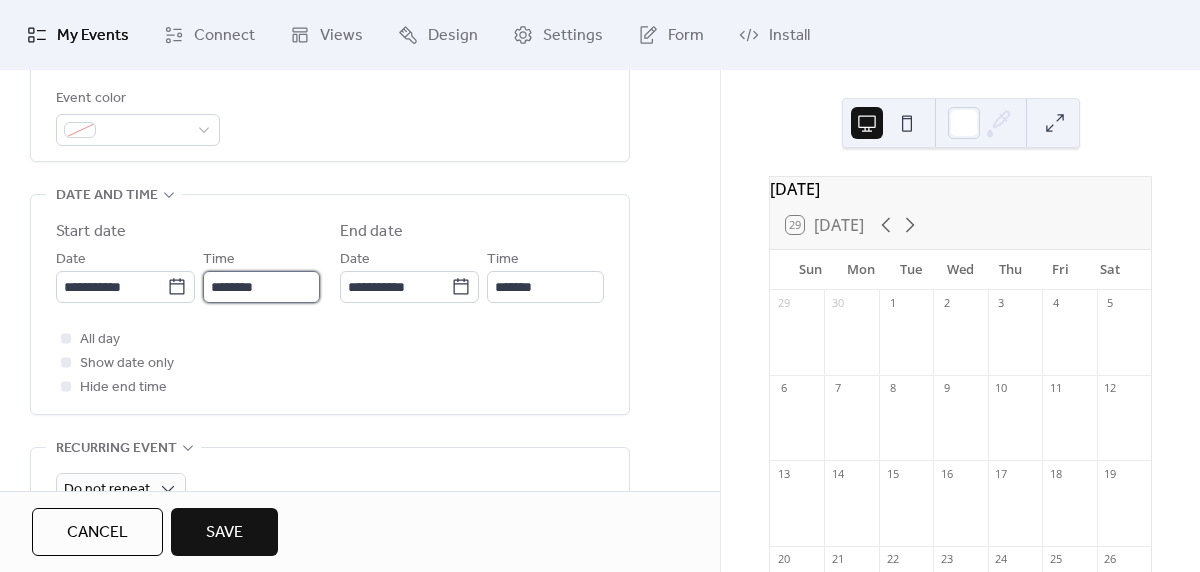 click on "********" at bounding box center [261, 287] 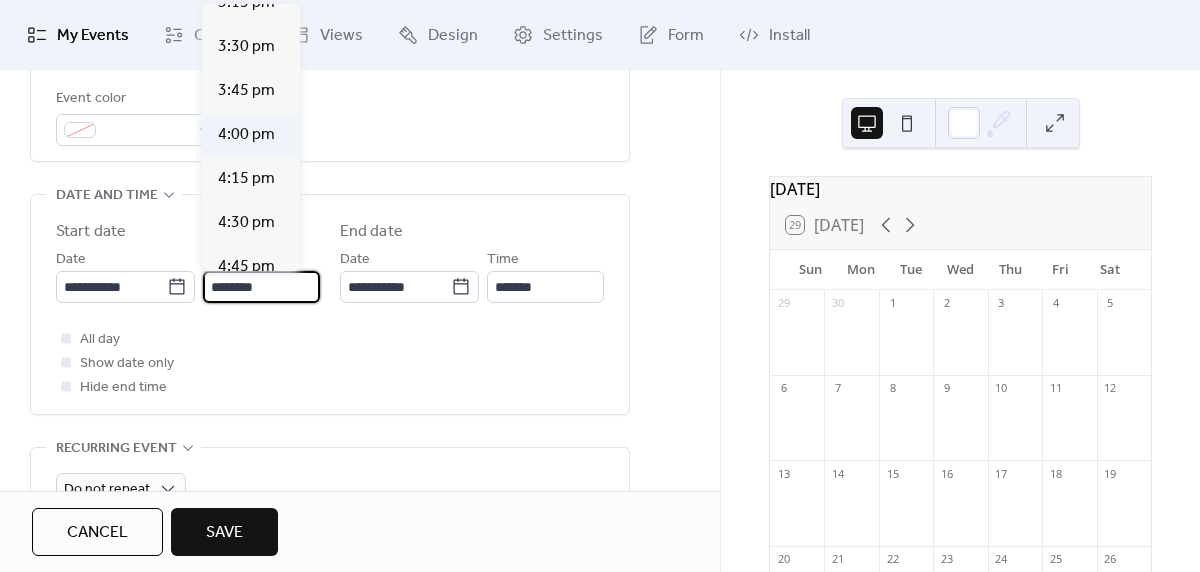 scroll, scrollTop: 2697, scrollLeft: 0, axis: vertical 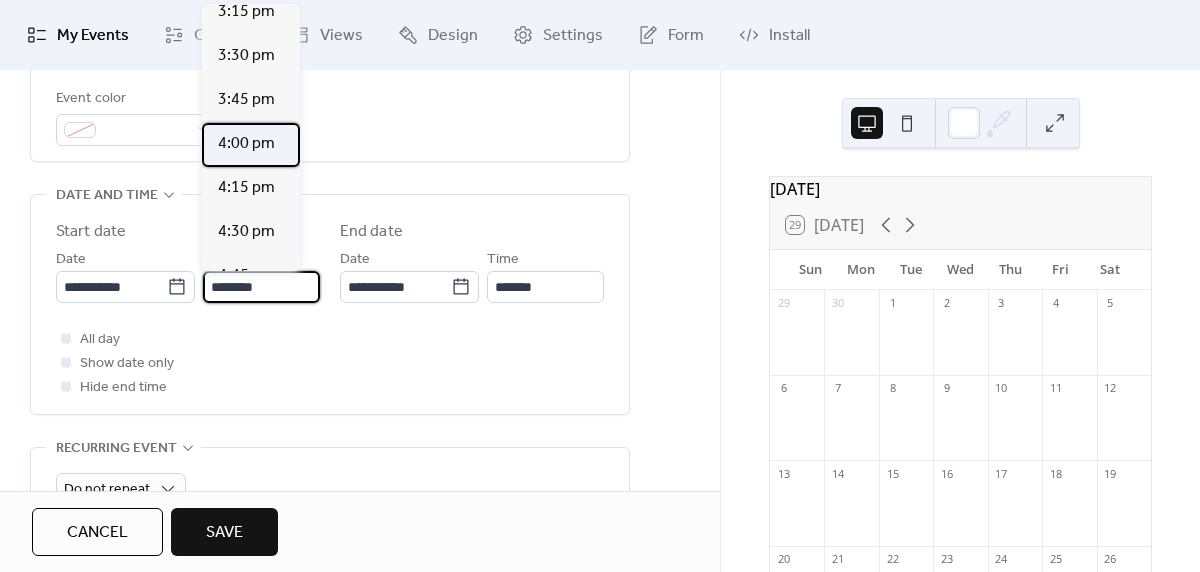click on "4:00 pm" at bounding box center [246, 144] 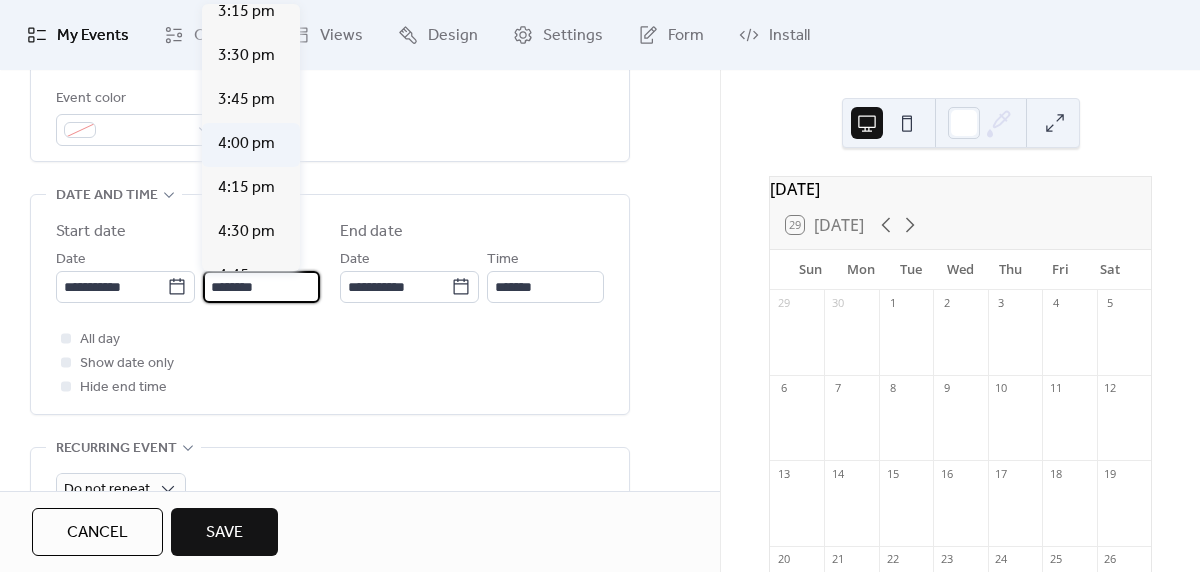 type on "*******" 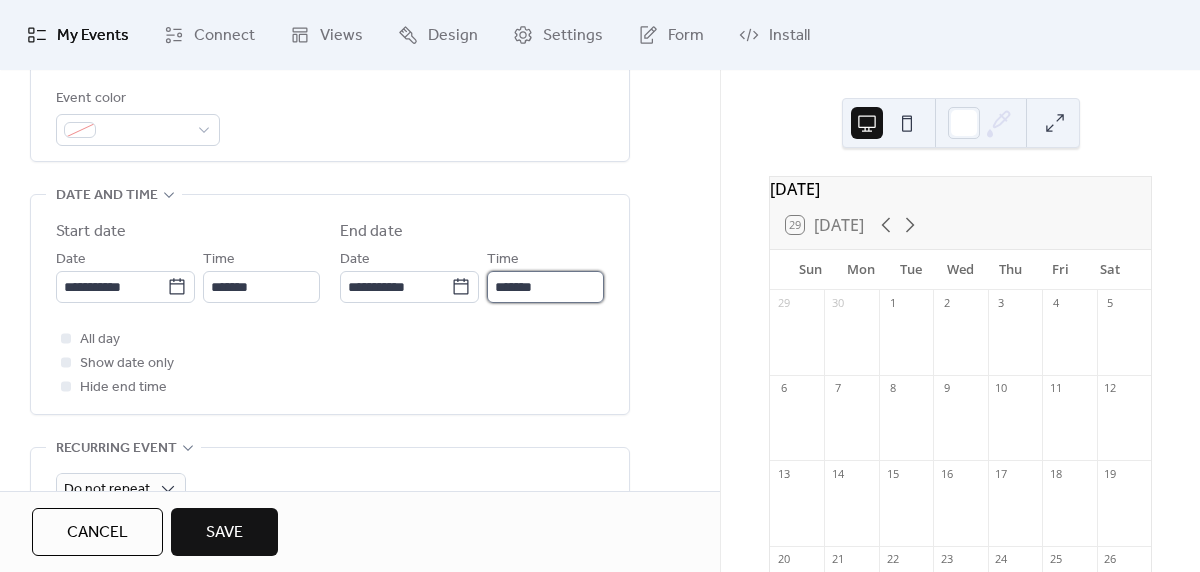 click on "*******" at bounding box center (545, 287) 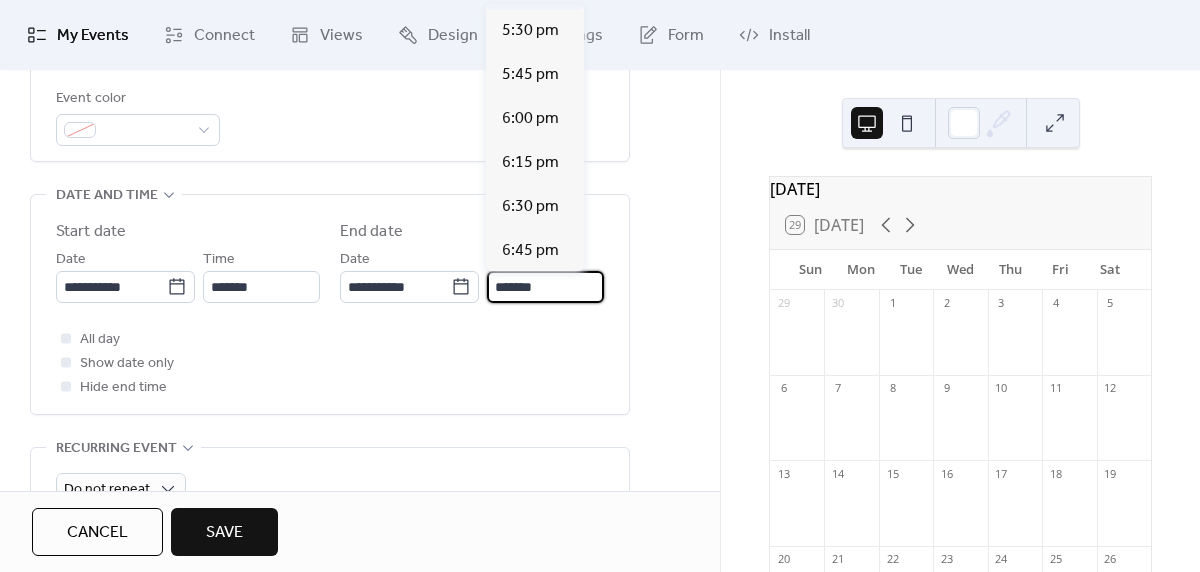 scroll, scrollTop: 217, scrollLeft: 0, axis: vertical 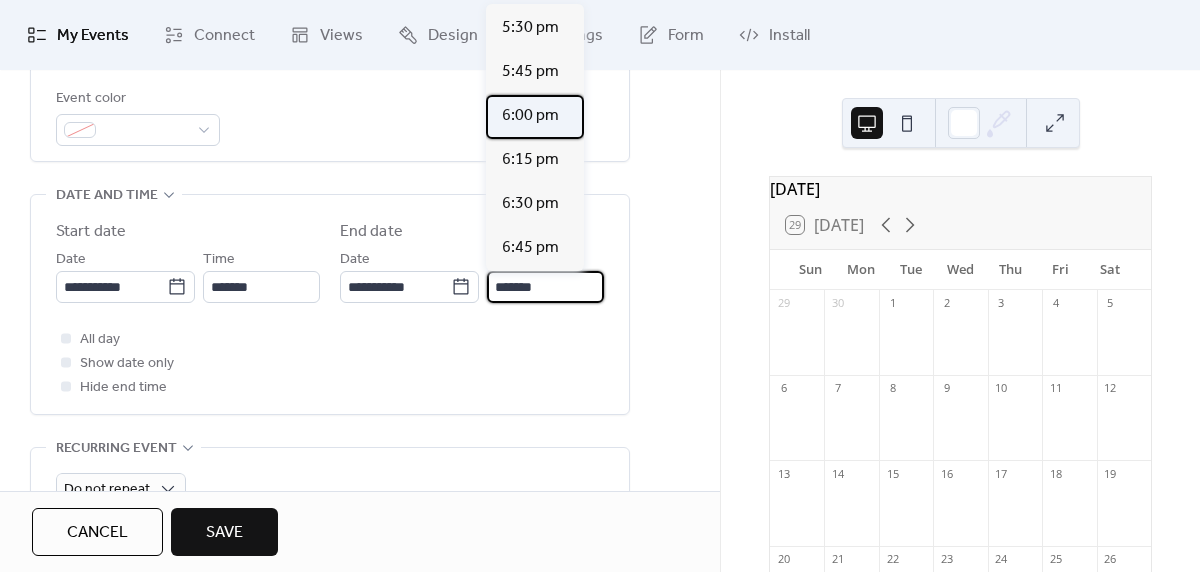 click on "6:00 pm" at bounding box center [530, 116] 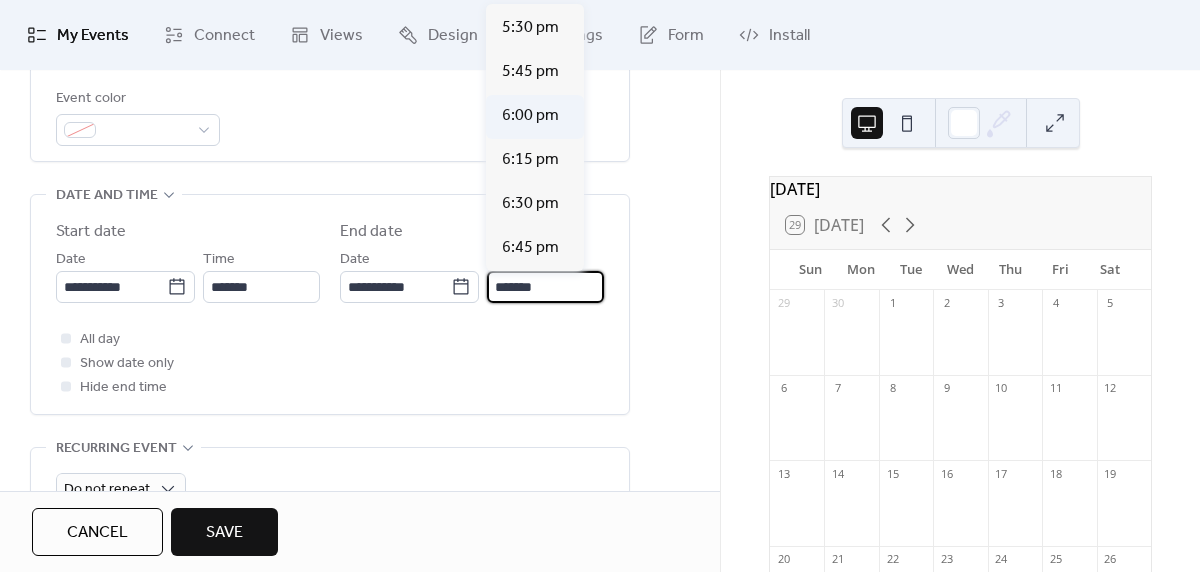 type on "*******" 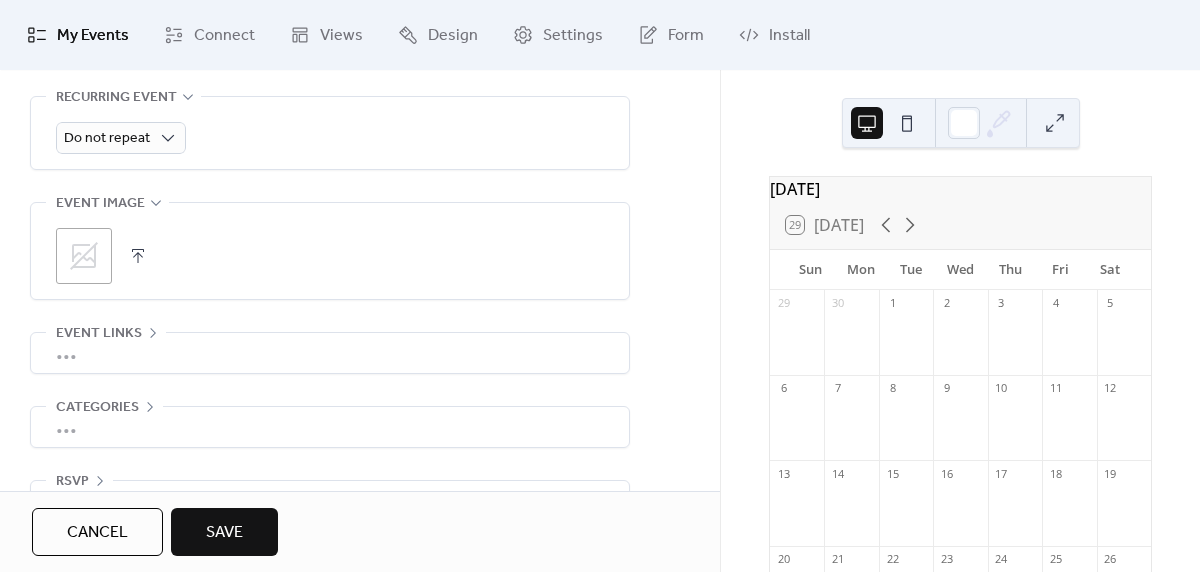 scroll, scrollTop: 925, scrollLeft: 0, axis: vertical 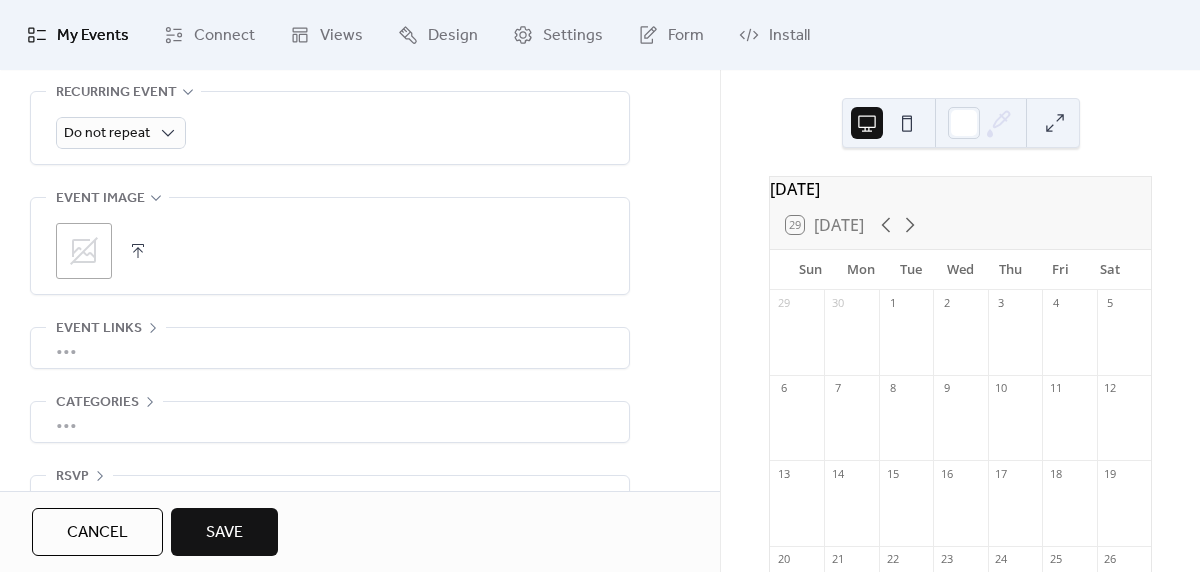 click 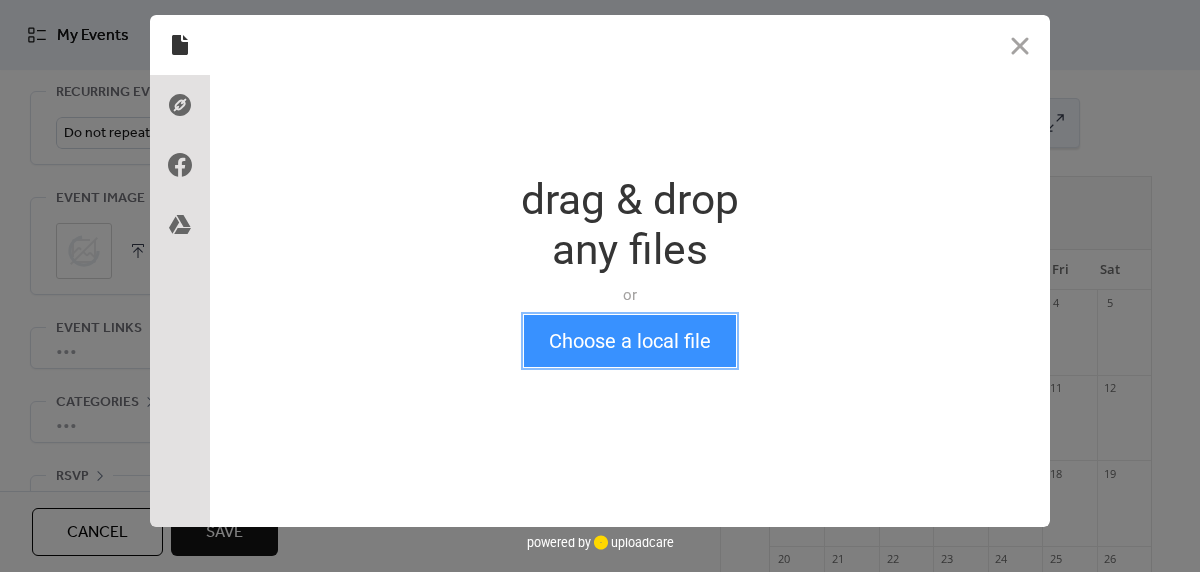 click on "Choose a local file" at bounding box center [630, 341] 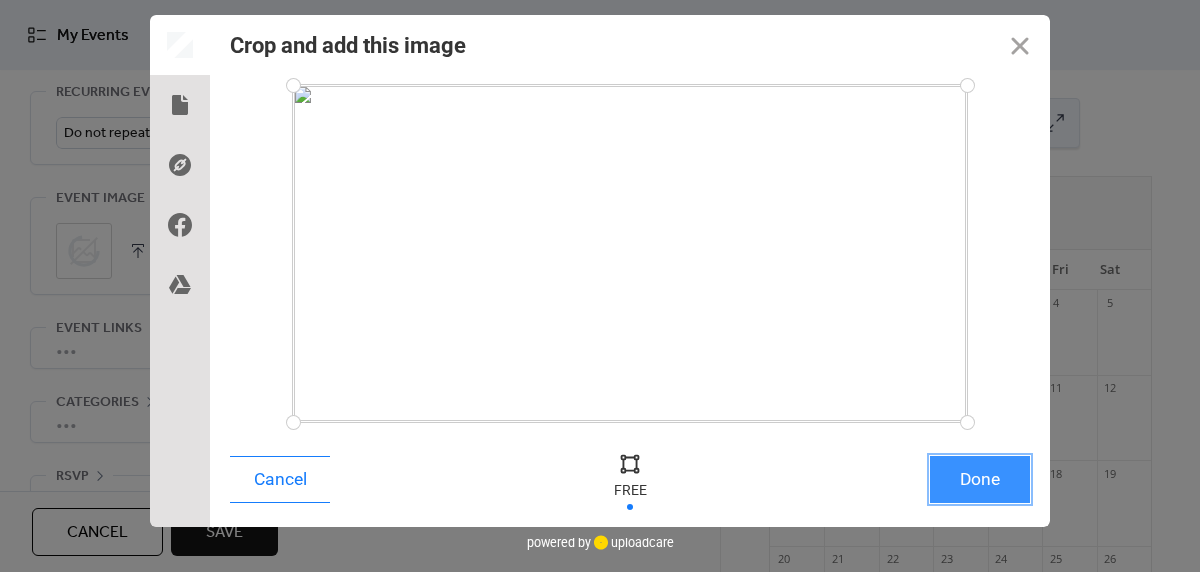 click on "Done" at bounding box center [980, 479] 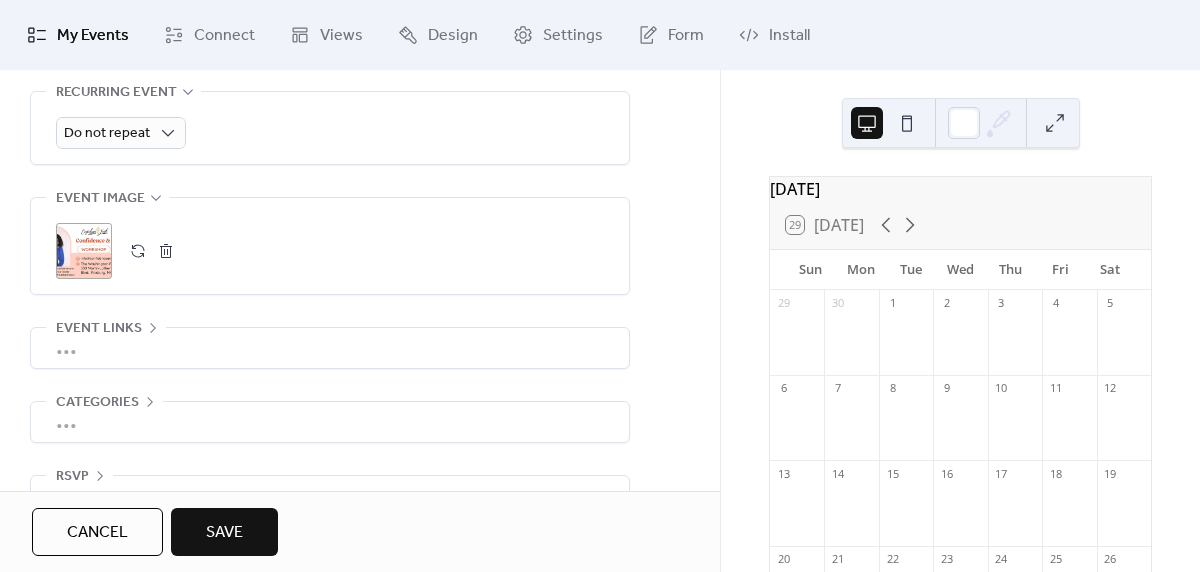 click on "•••" at bounding box center [330, 348] 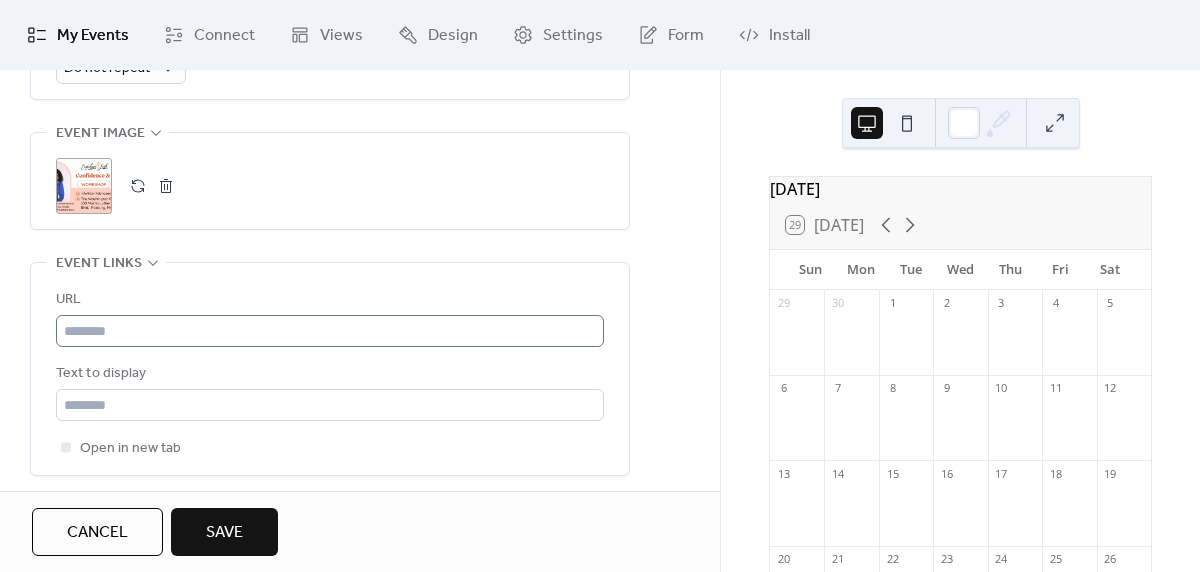 scroll, scrollTop: 994, scrollLeft: 0, axis: vertical 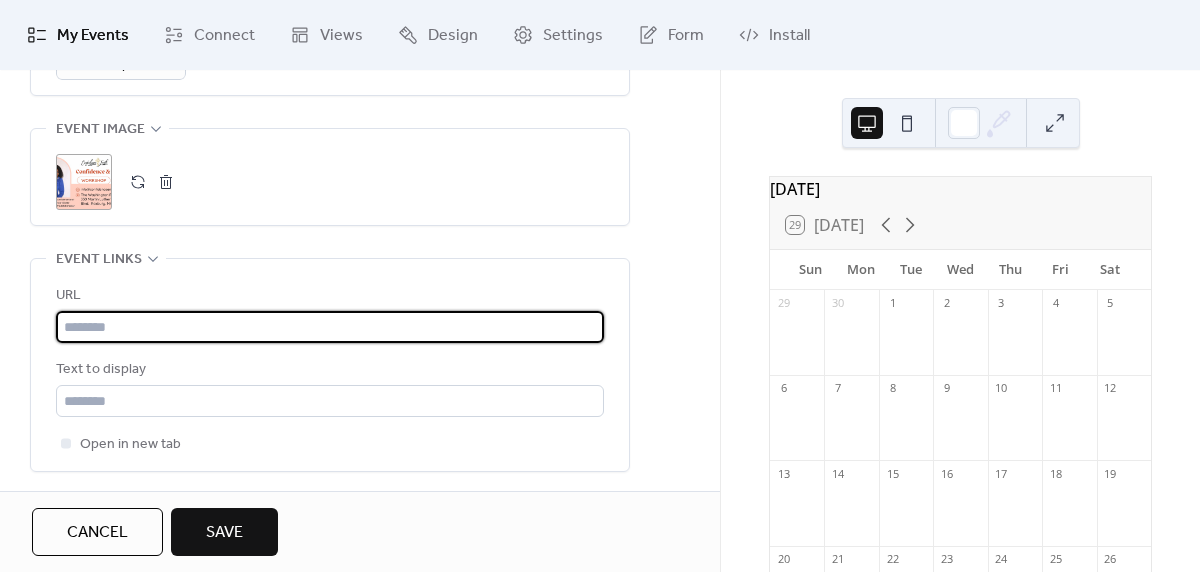 click at bounding box center (330, 327) 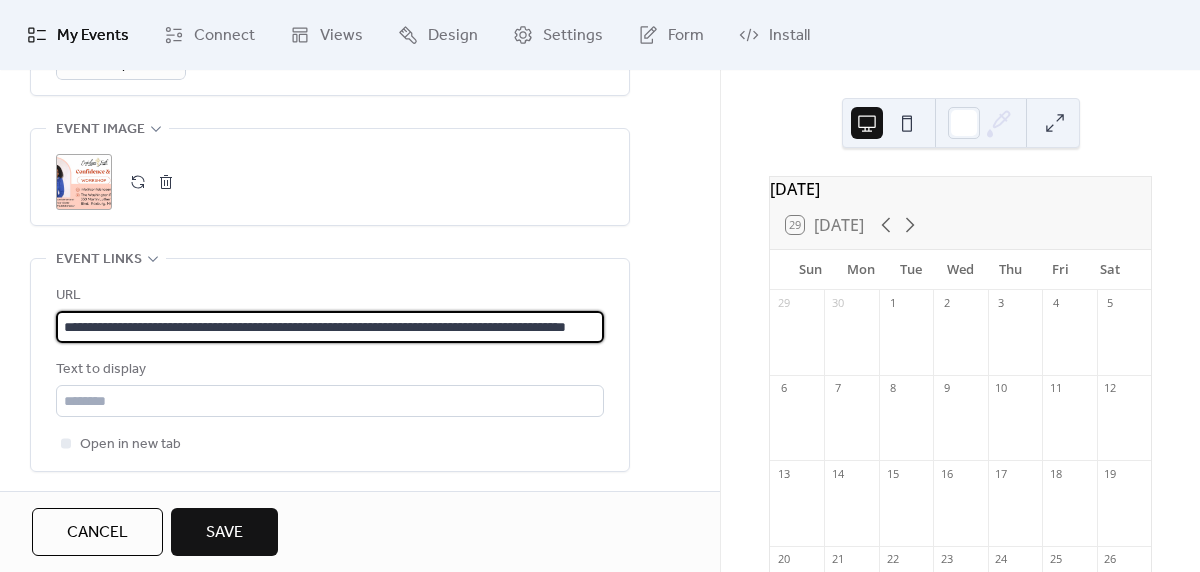 scroll, scrollTop: 0, scrollLeft: 133, axis: horizontal 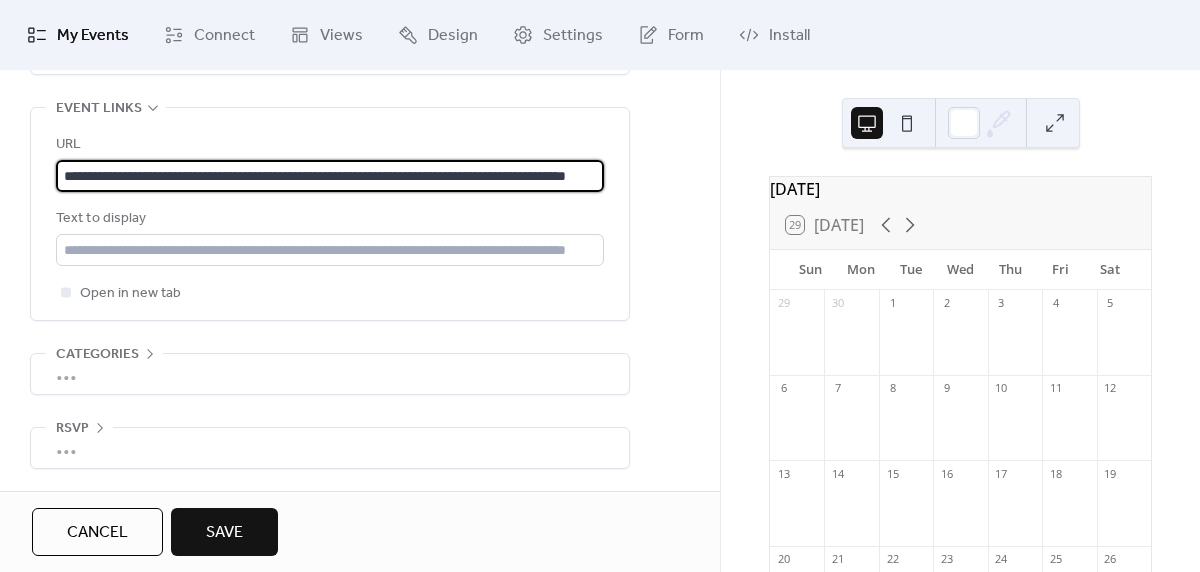 type on "**********" 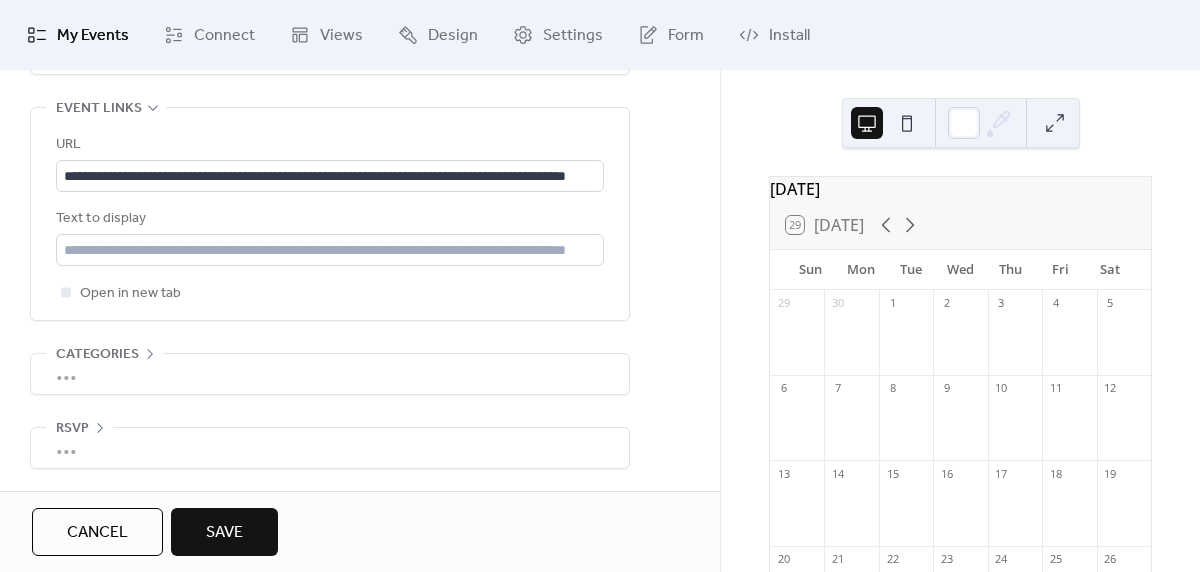 scroll, scrollTop: 0, scrollLeft: 0, axis: both 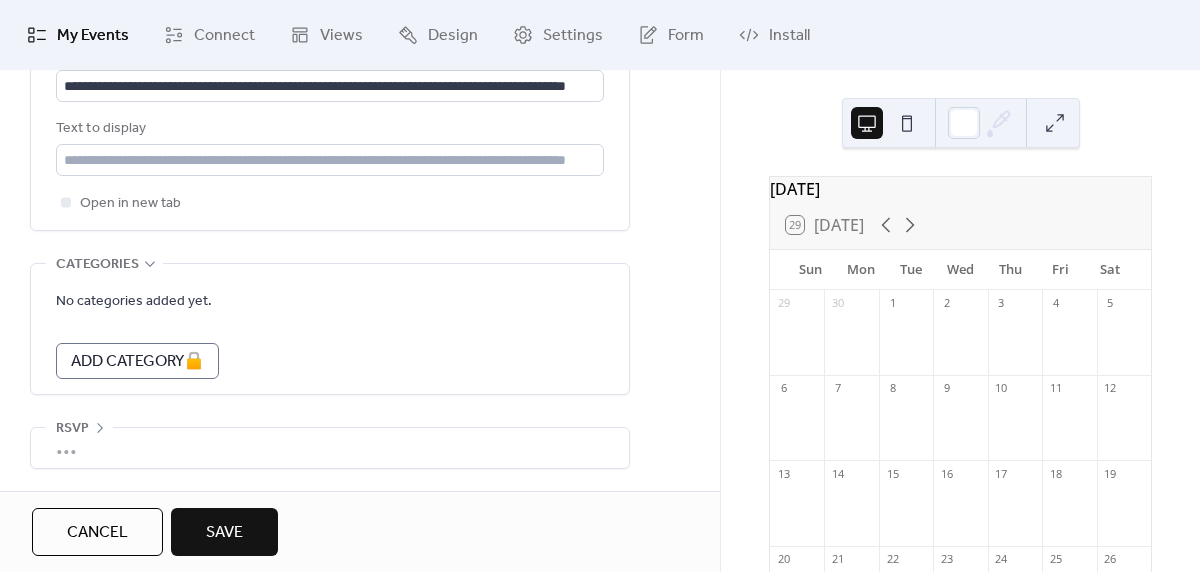 click on "•••" at bounding box center (330, 448) 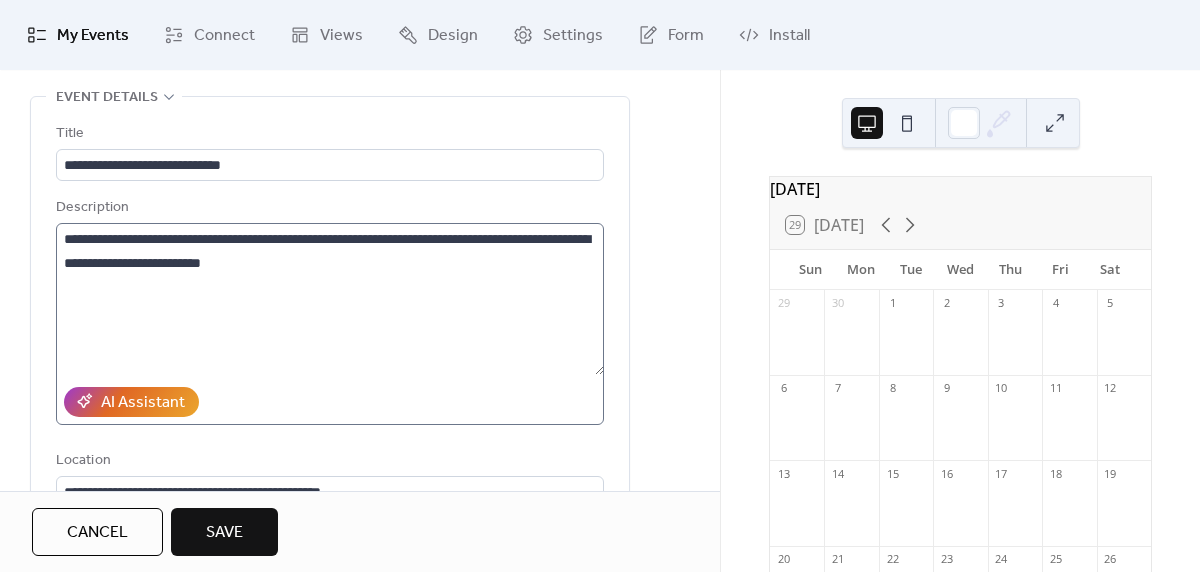 scroll, scrollTop: 86, scrollLeft: 0, axis: vertical 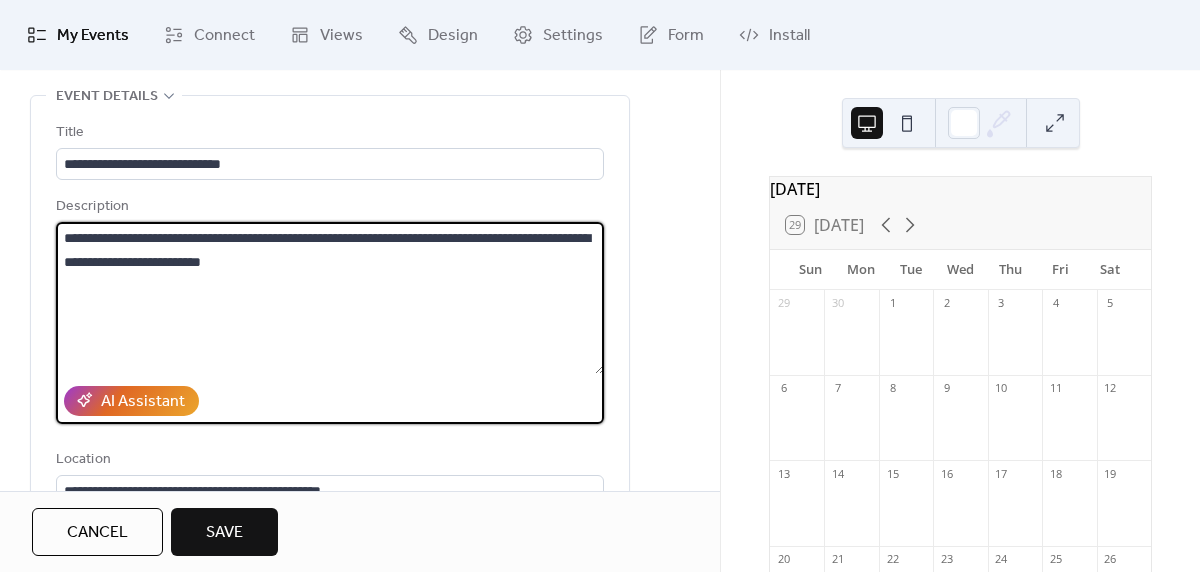 click on "**********" at bounding box center [330, 298] 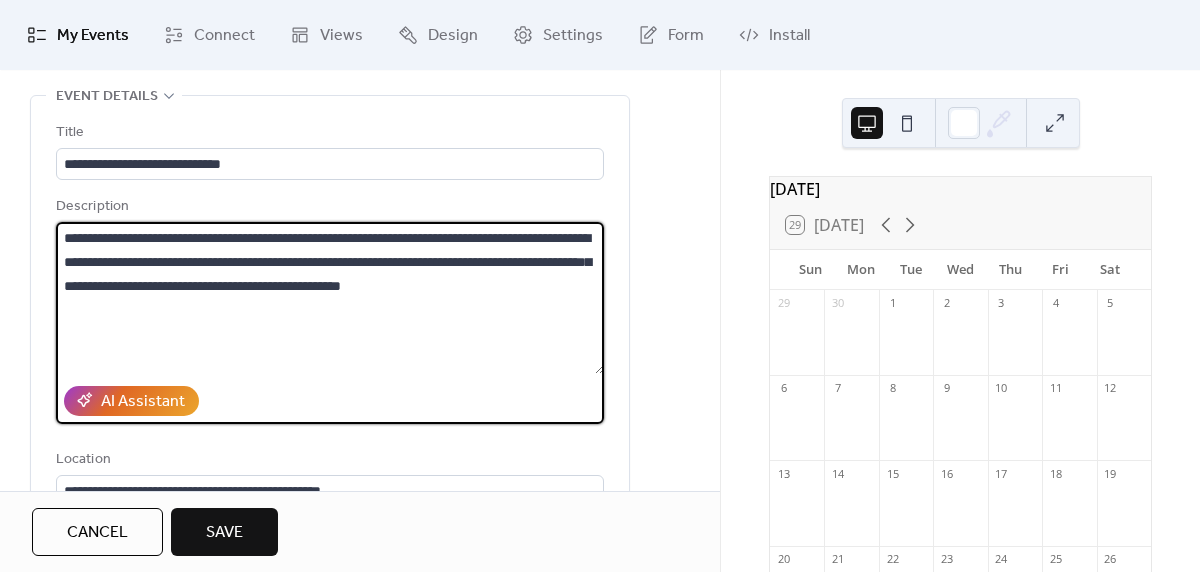 click at bounding box center [907, 123] 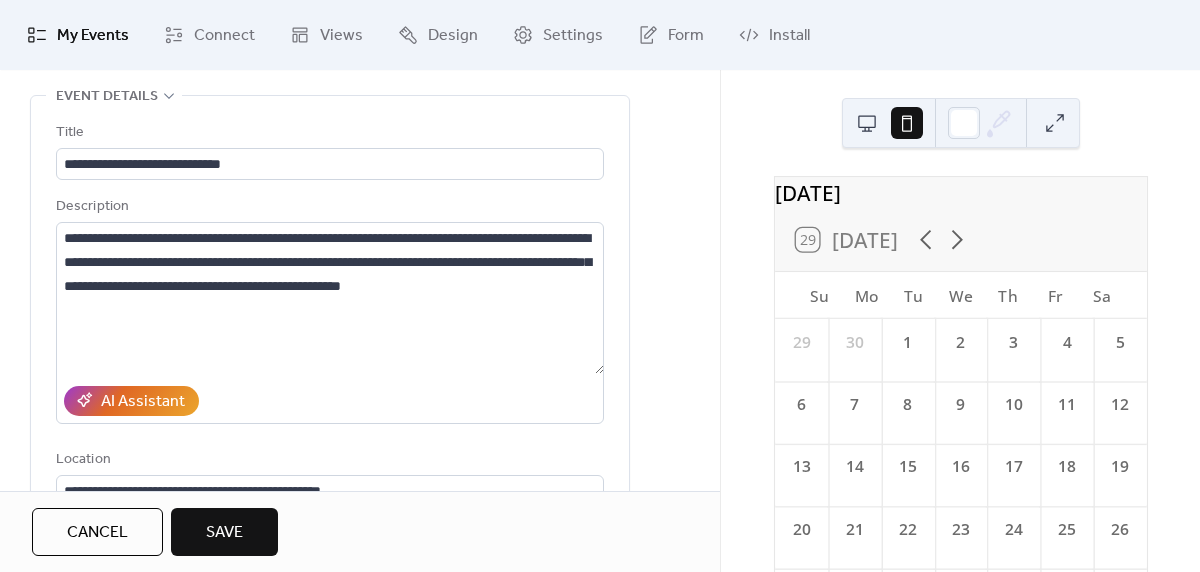 click at bounding box center [867, 123] 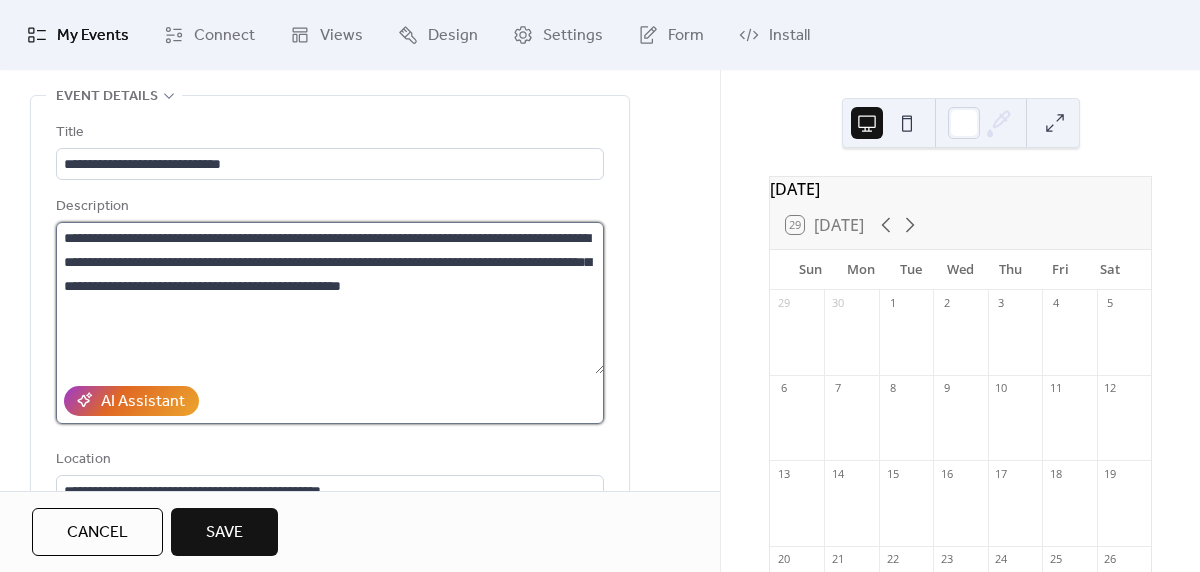 click on "**********" at bounding box center (330, 298) 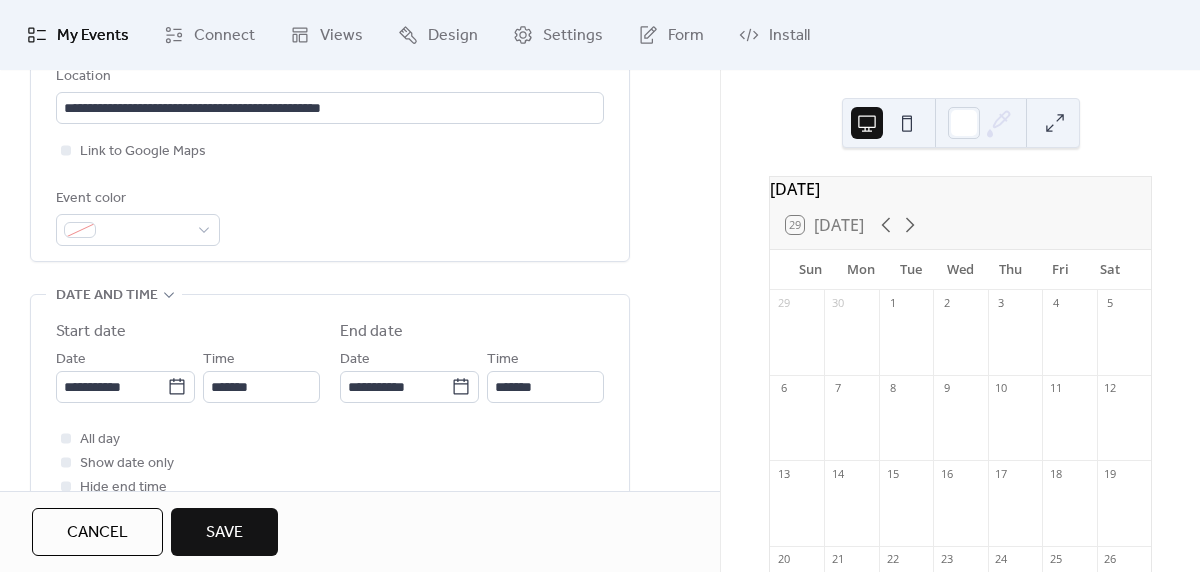 scroll, scrollTop: 471, scrollLeft: 0, axis: vertical 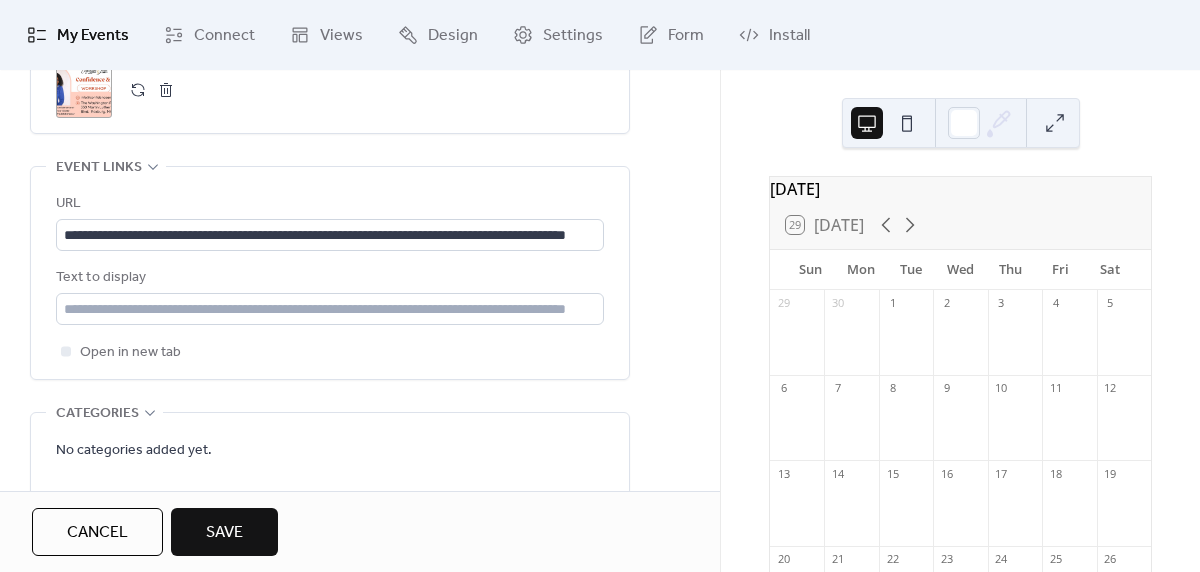 type on "**********" 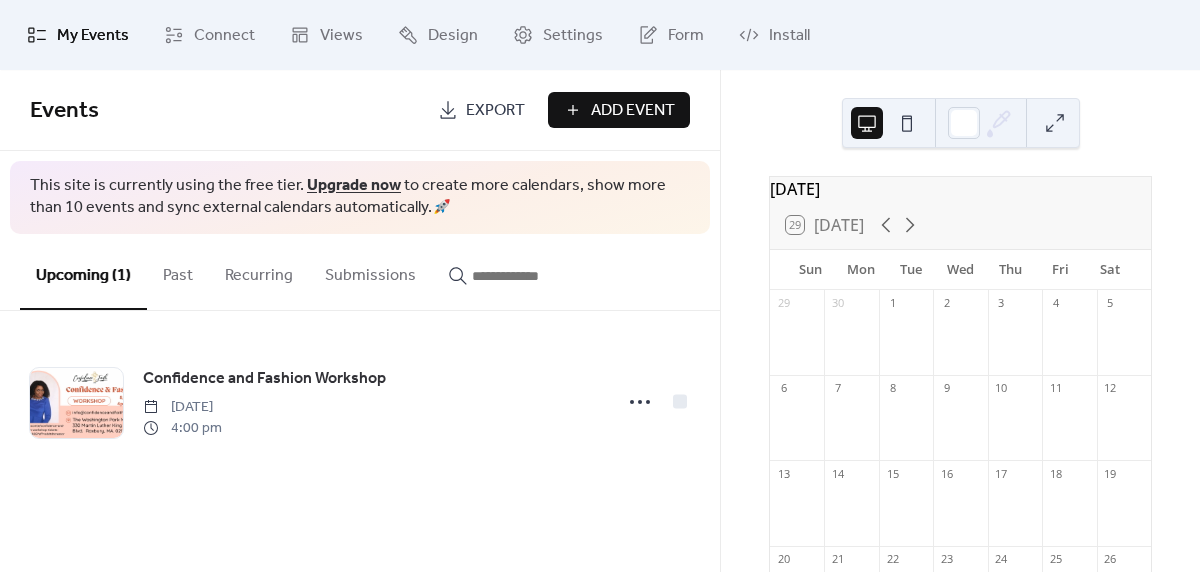 click on "Add Event" at bounding box center (633, 111) 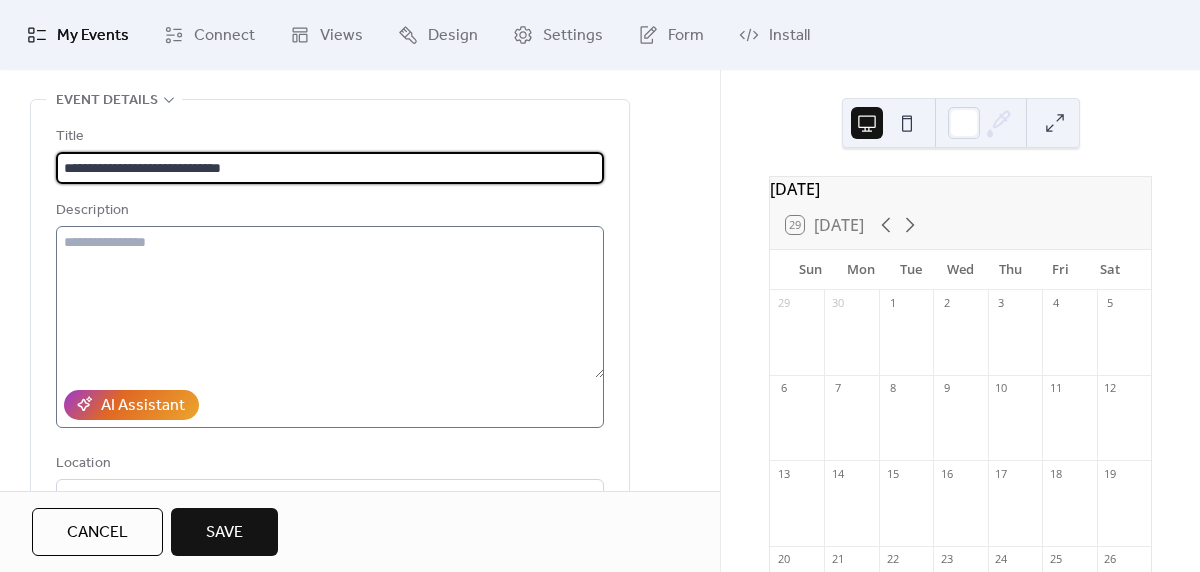 scroll, scrollTop: 80, scrollLeft: 0, axis: vertical 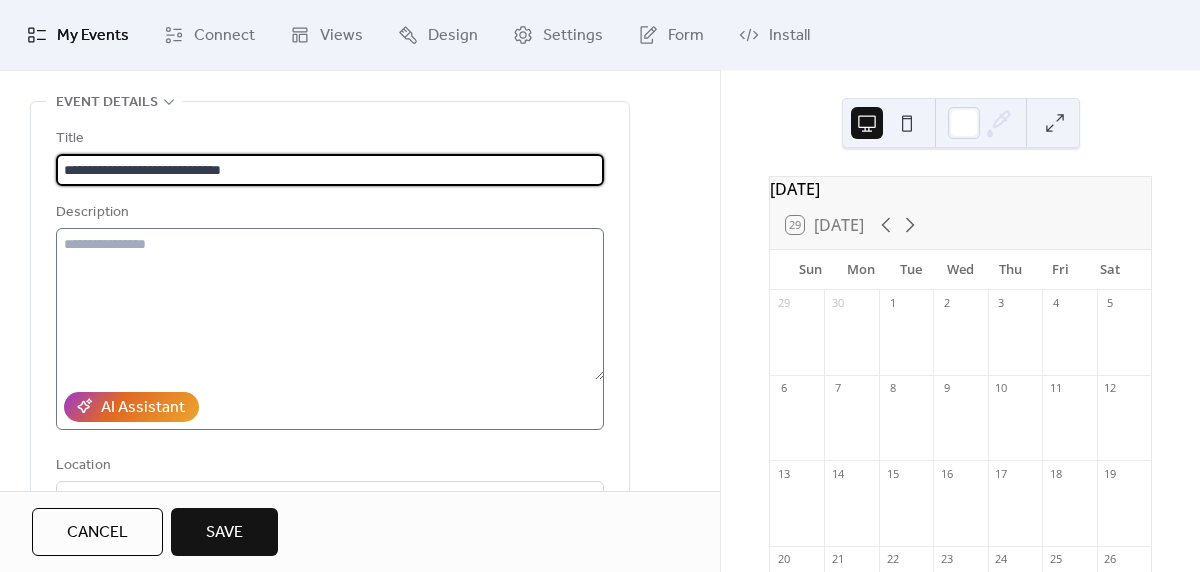 type on "**********" 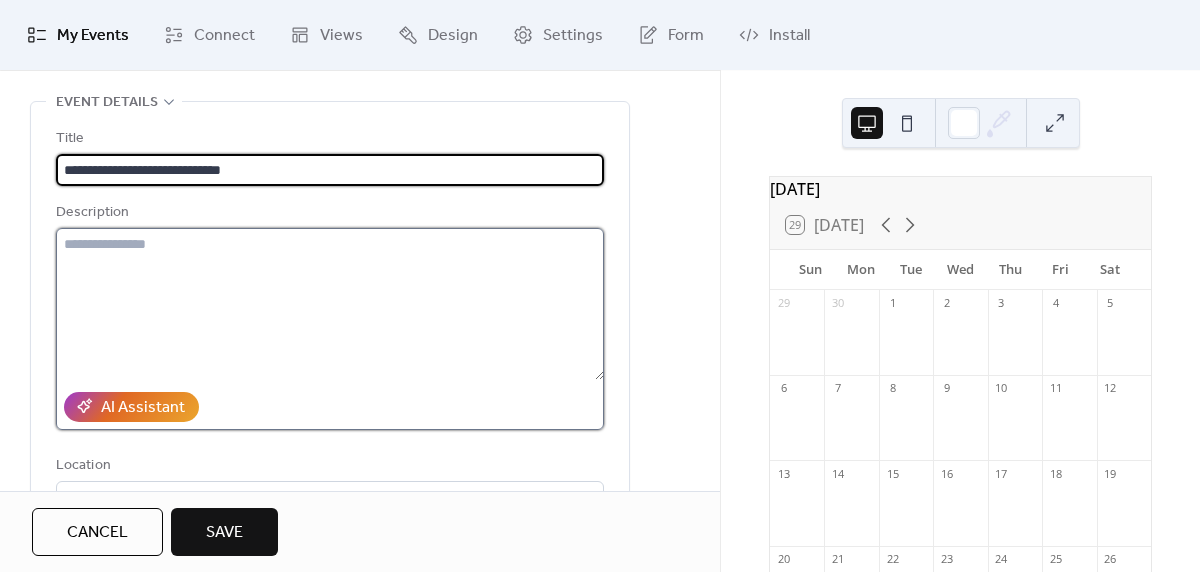 click at bounding box center (330, 304) 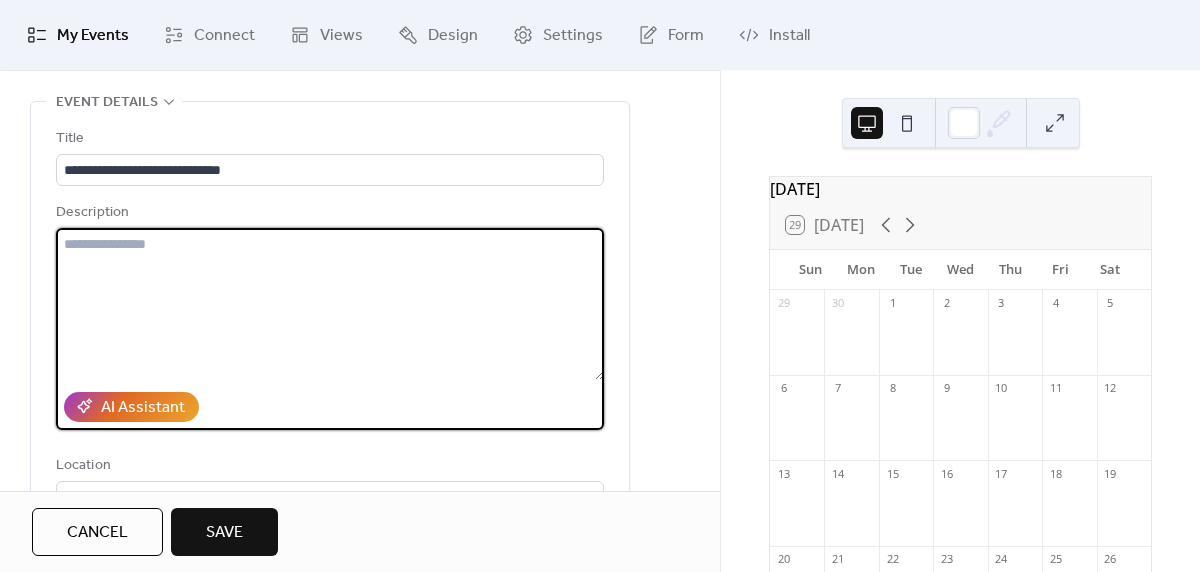 click at bounding box center (330, 304) 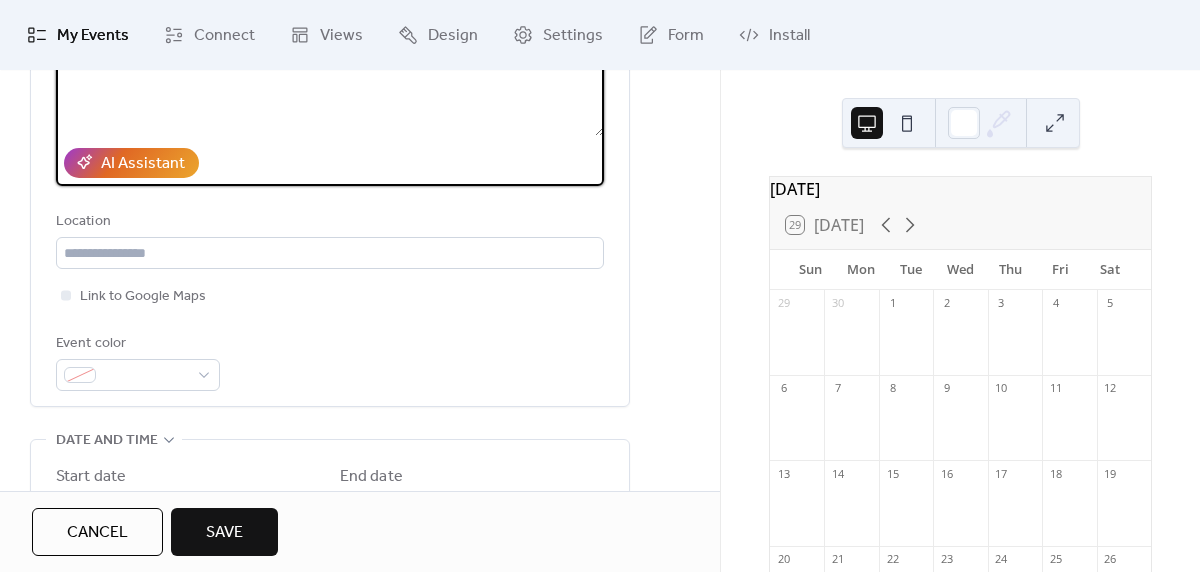 scroll, scrollTop: 332, scrollLeft: 0, axis: vertical 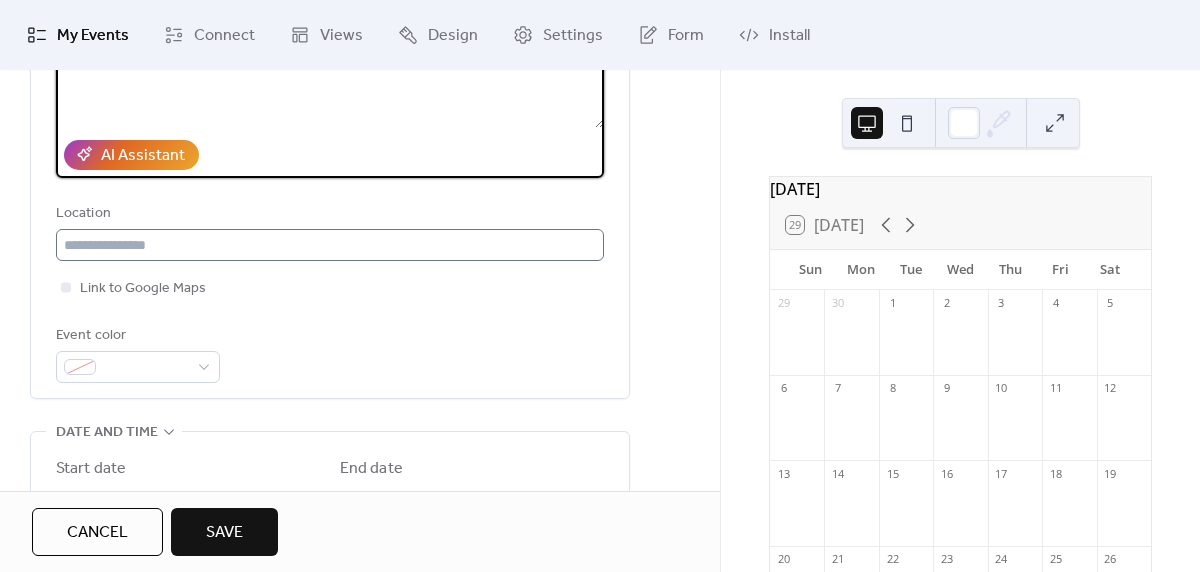 type on "**********" 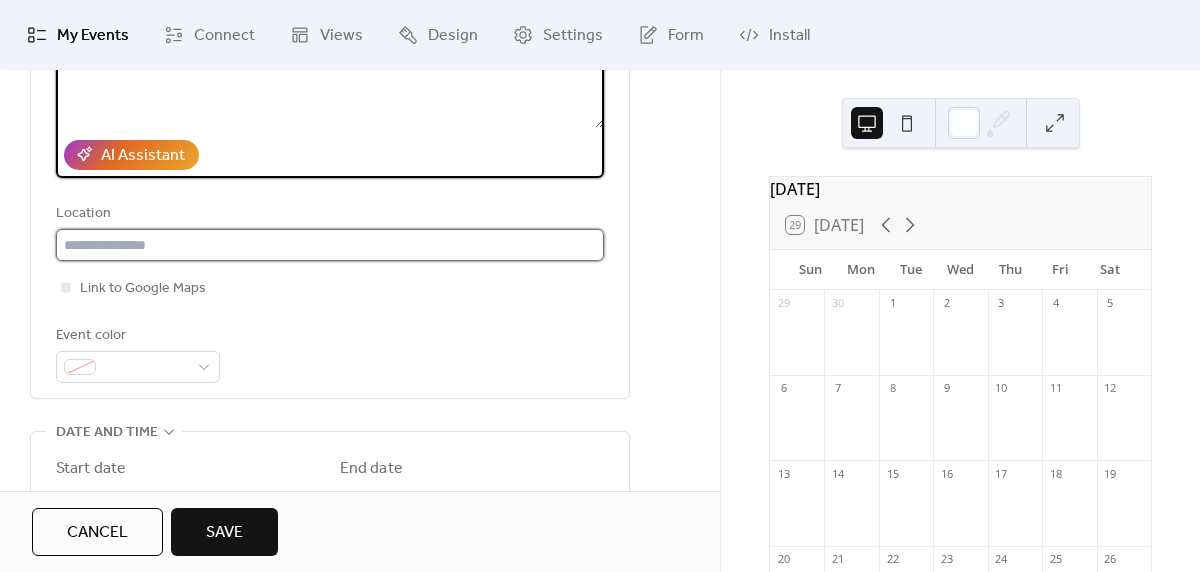 click at bounding box center (330, 245) 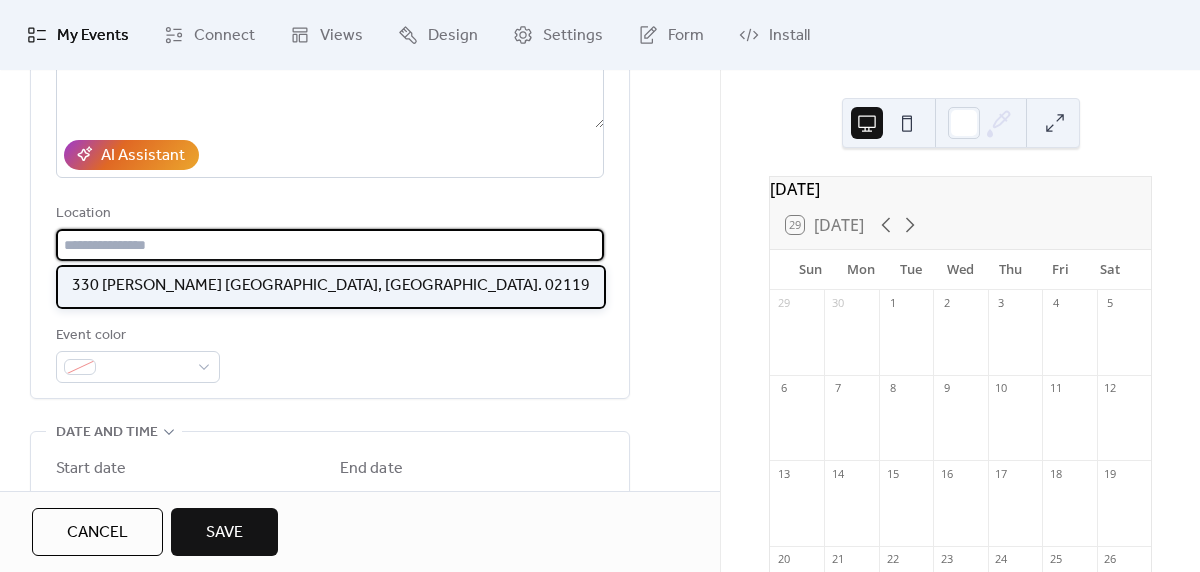 click on "330 [PERSON_NAME] [GEOGRAPHIC_DATA], [GEOGRAPHIC_DATA]. 02119" at bounding box center (331, 286) 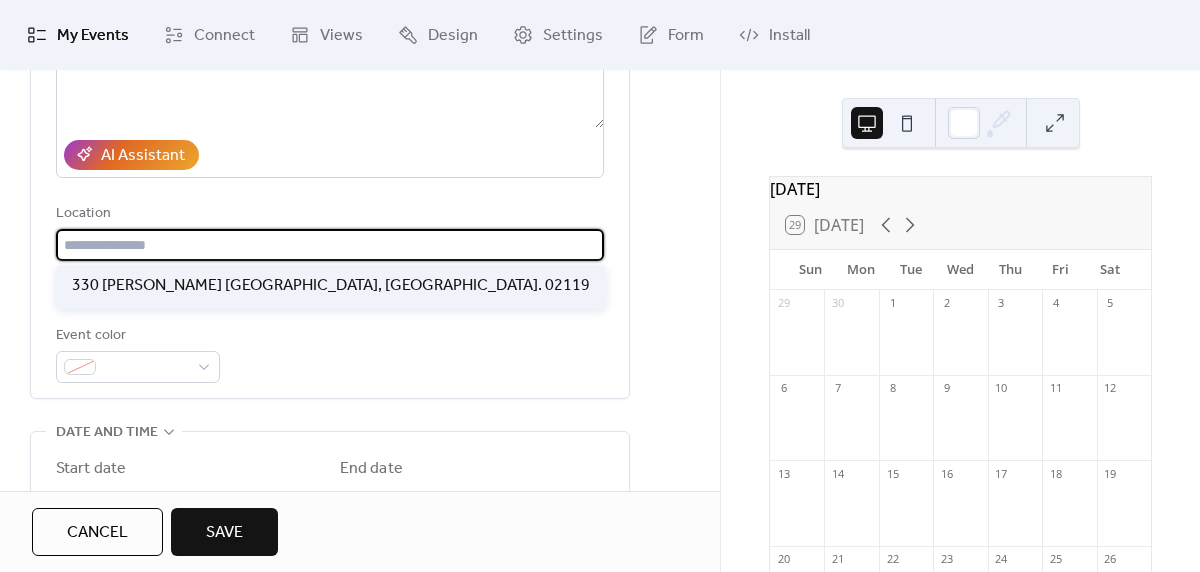 type on "**********" 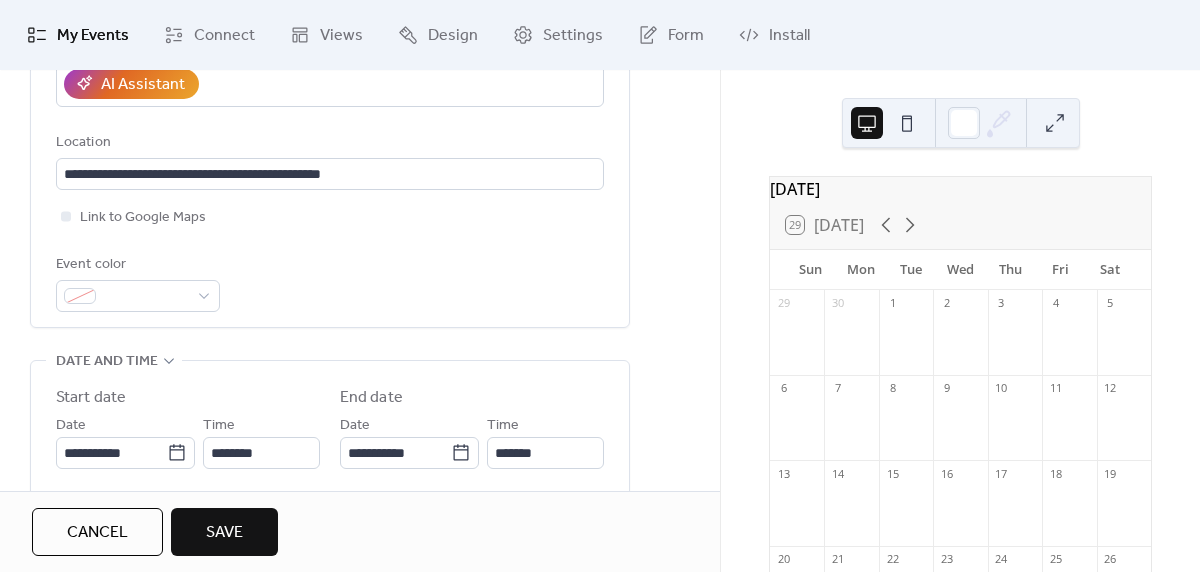 scroll, scrollTop: 404, scrollLeft: 0, axis: vertical 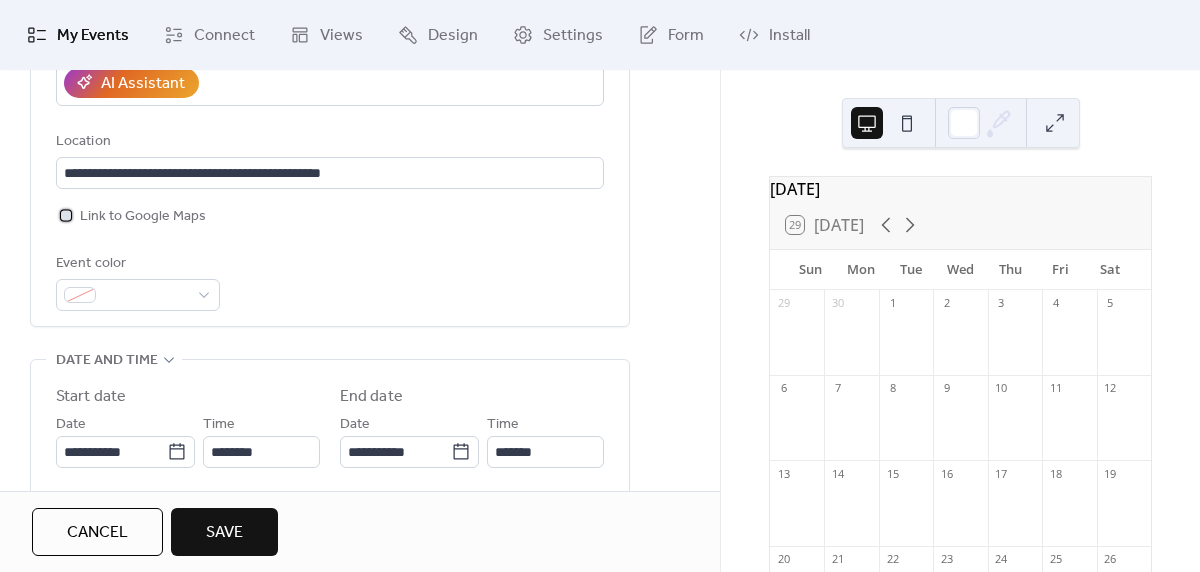 click at bounding box center [66, 215] 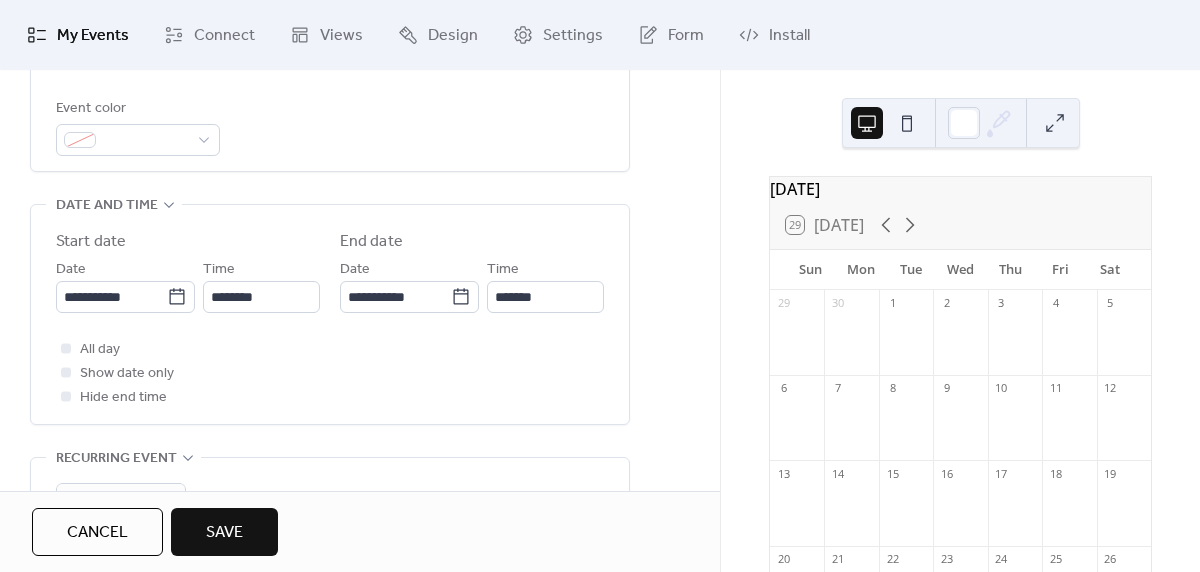 scroll, scrollTop: 590, scrollLeft: 0, axis: vertical 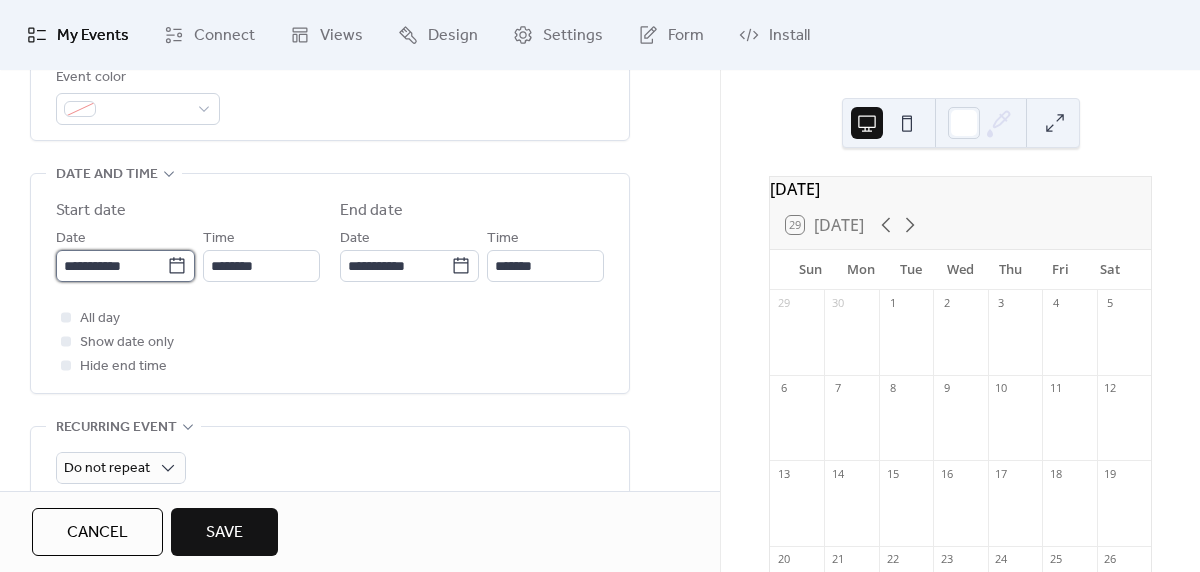 click on "**********" at bounding box center [111, 266] 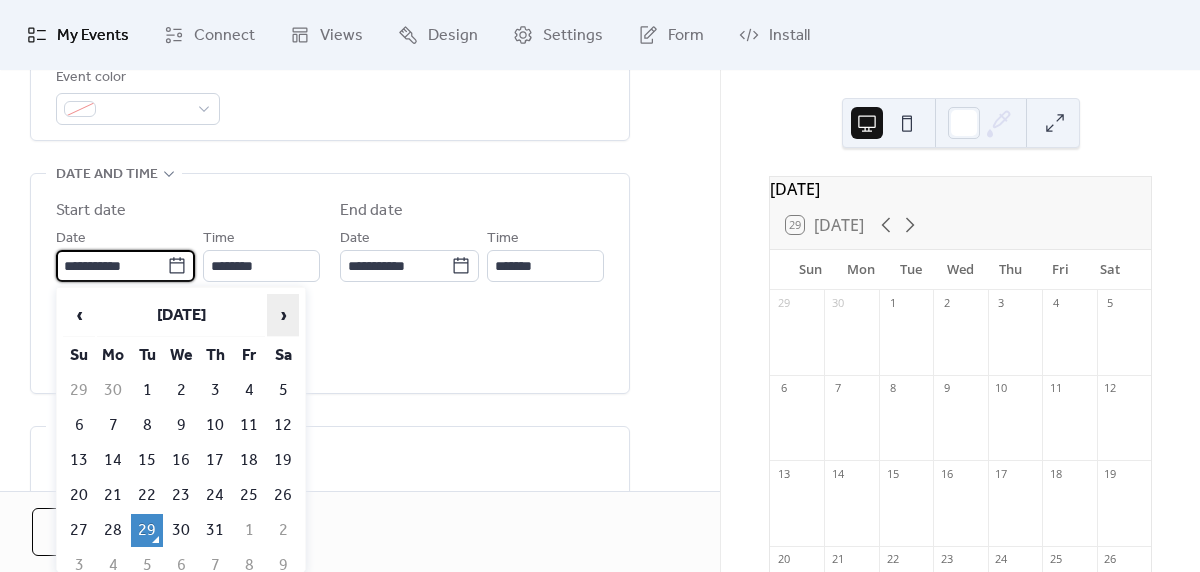 click on "›" at bounding box center (283, 315) 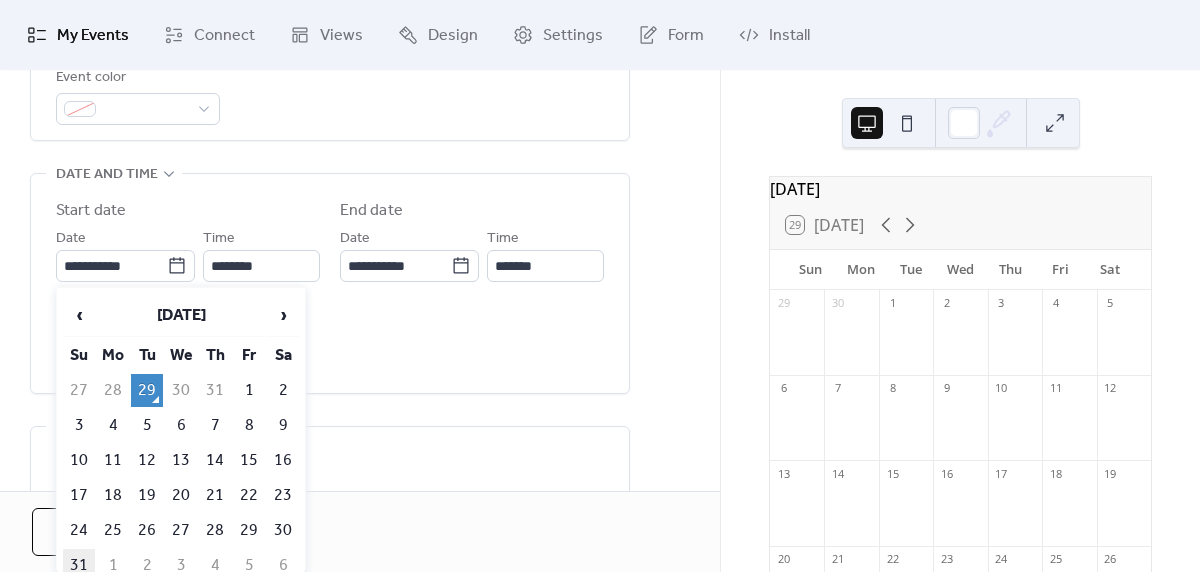 click on "31" at bounding box center [79, 565] 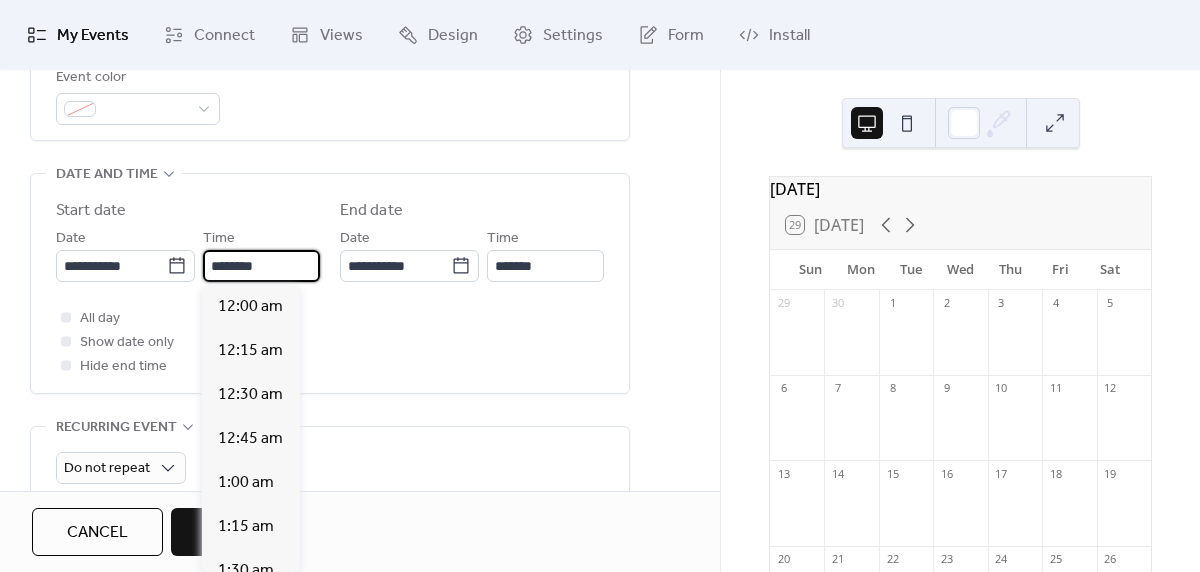 click on "********" at bounding box center [261, 266] 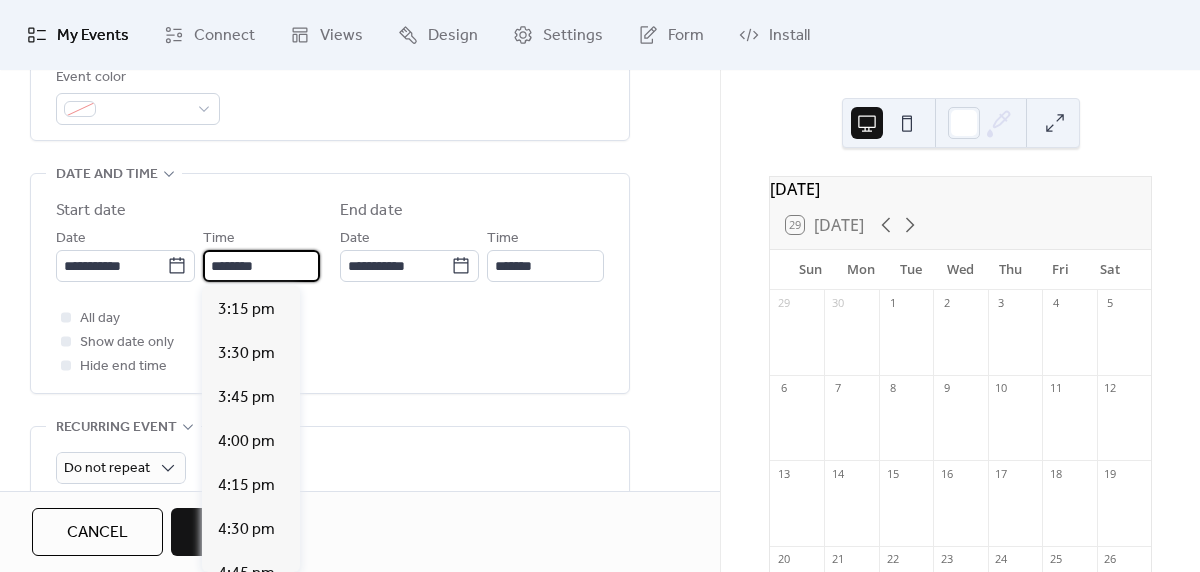 scroll, scrollTop: 2682, scrollLeft: 0, axis: vertical 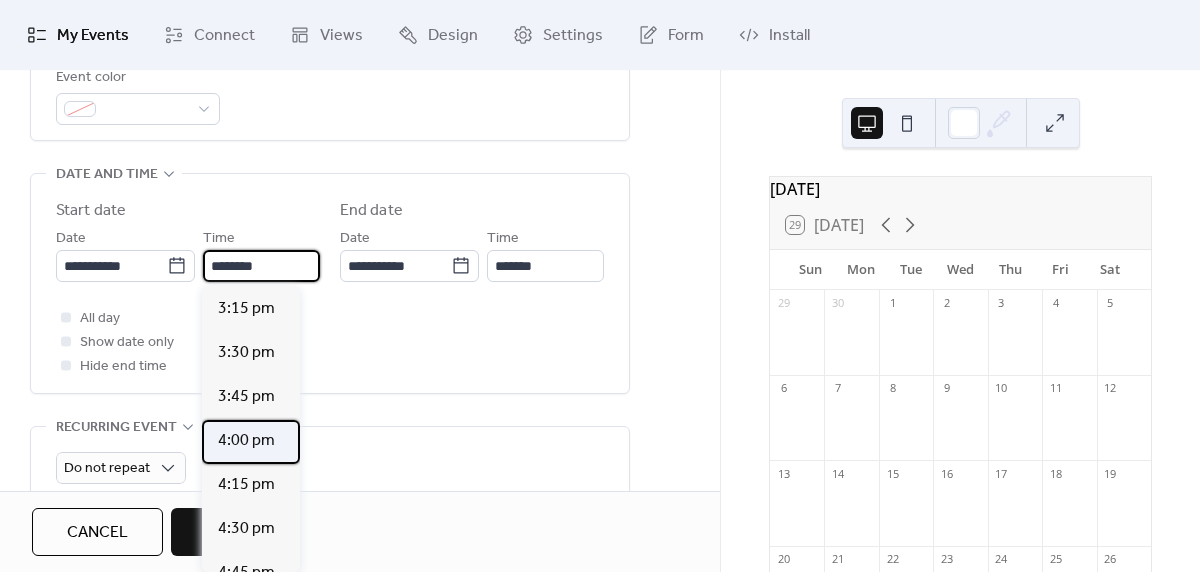 click on "4:00 pm" at bounding box center (246, 441) 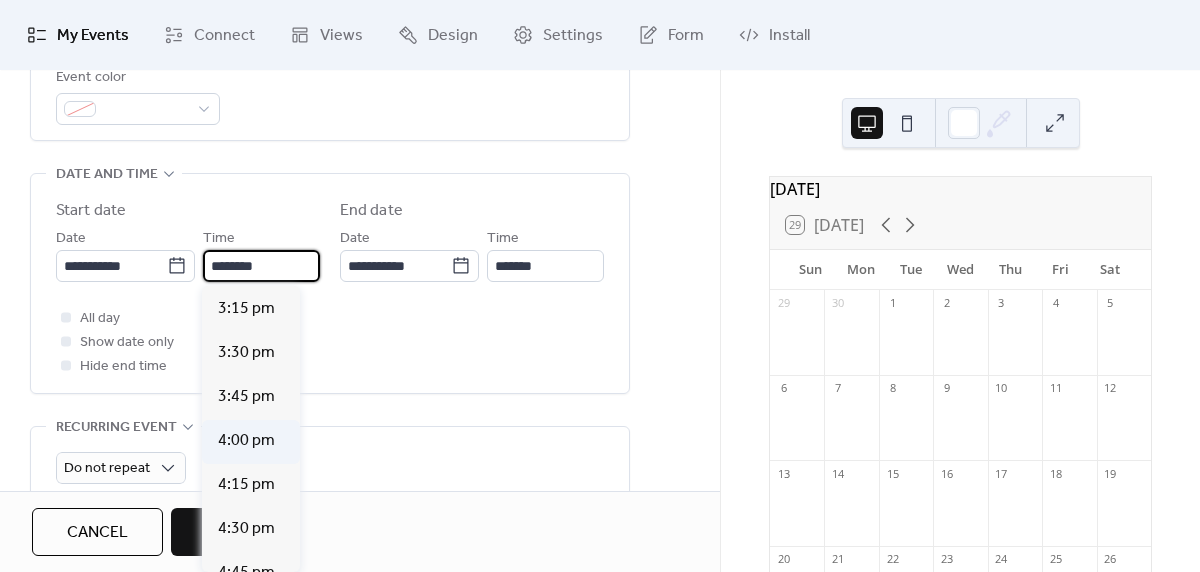 type on "*******" 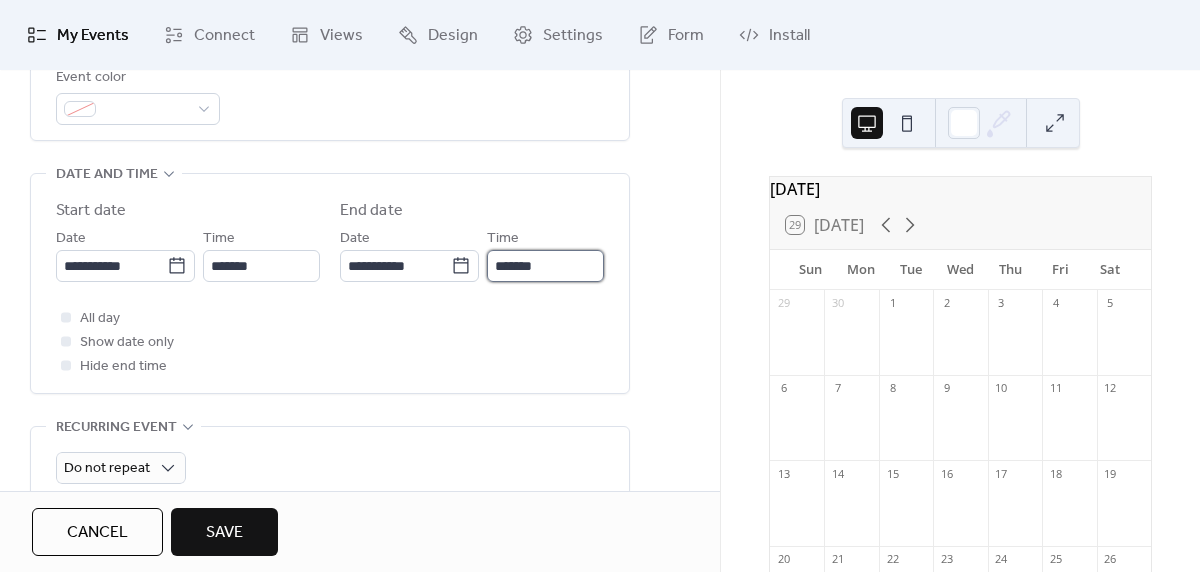 click on "*******" at bounding box center [545, 266] 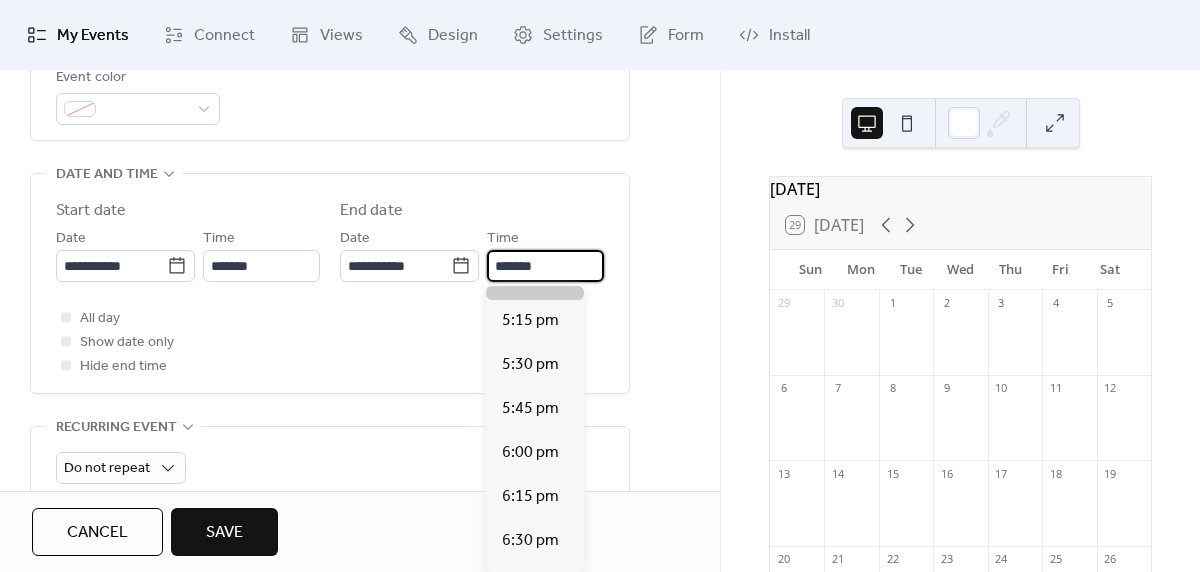 scroll, scrollTop: 162, scrollLeft: 0, axis: vertical 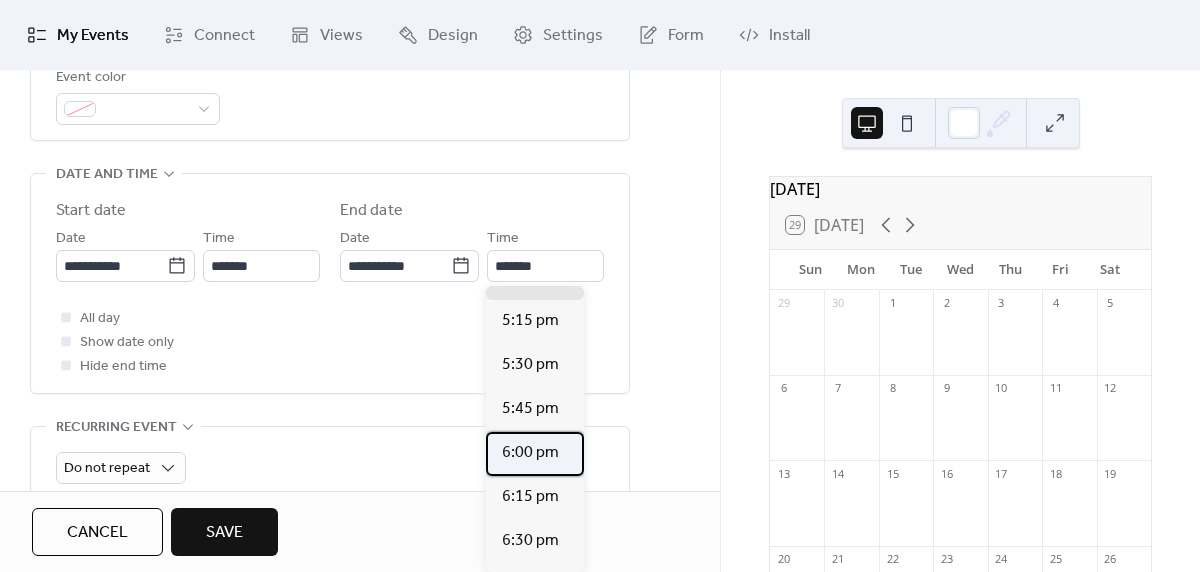 click on "6:00 pm" at bounding box center (530, 453) 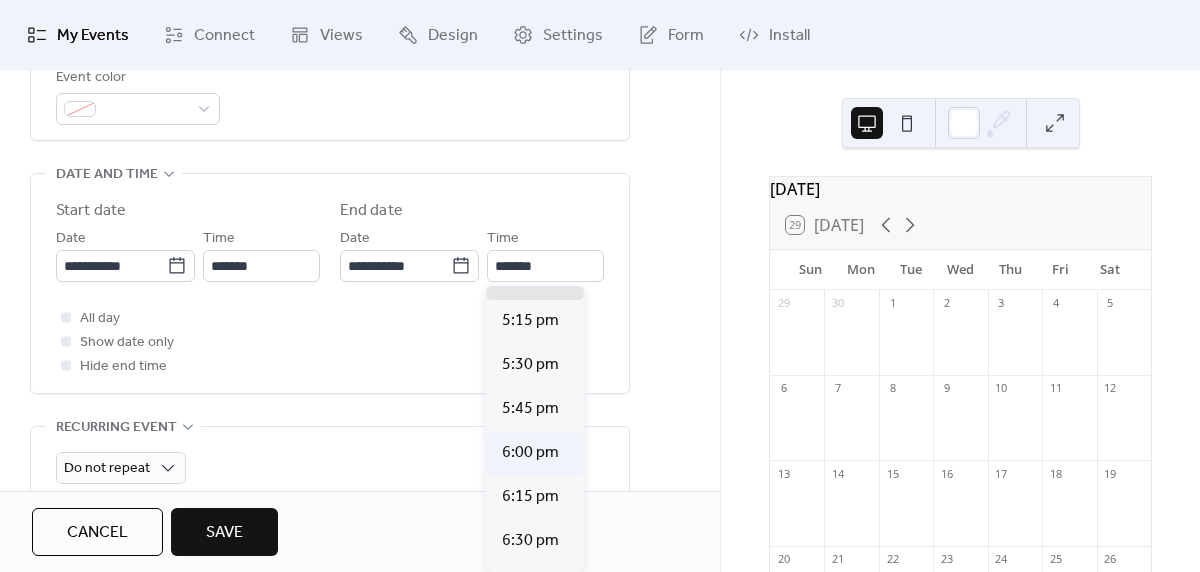 type on "*******" 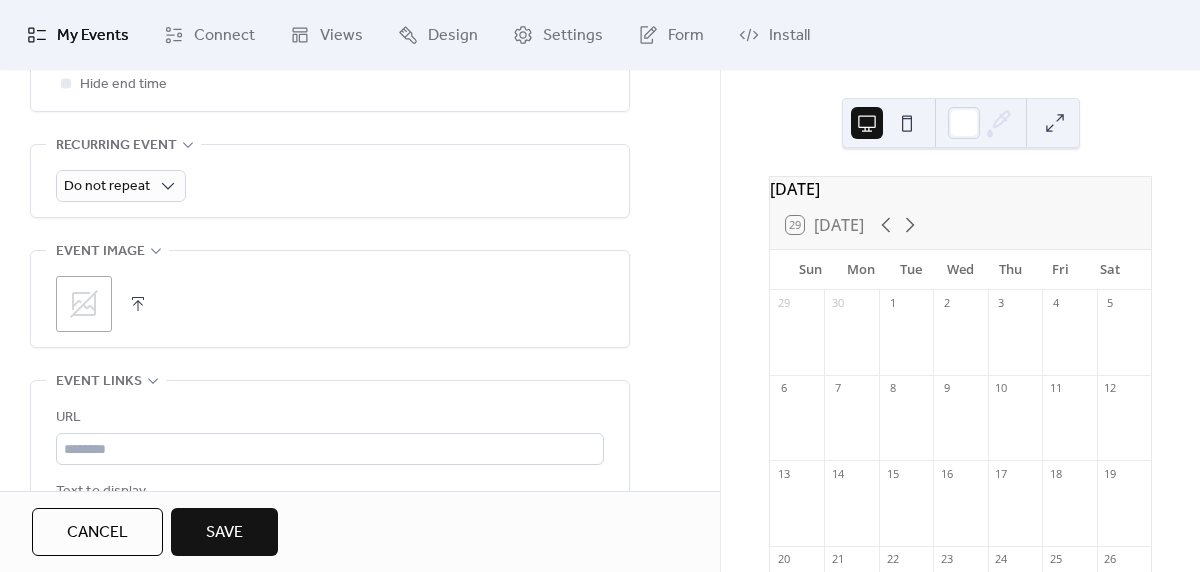 scroll, scrollTop: 888, scrollLeft: 0, axis: vertical 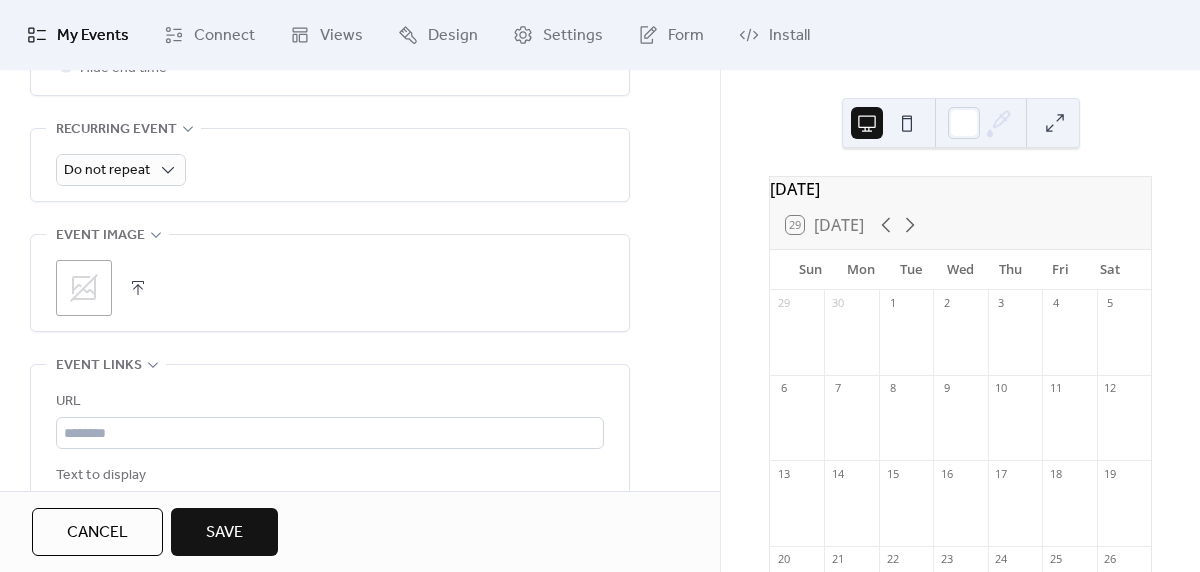 click 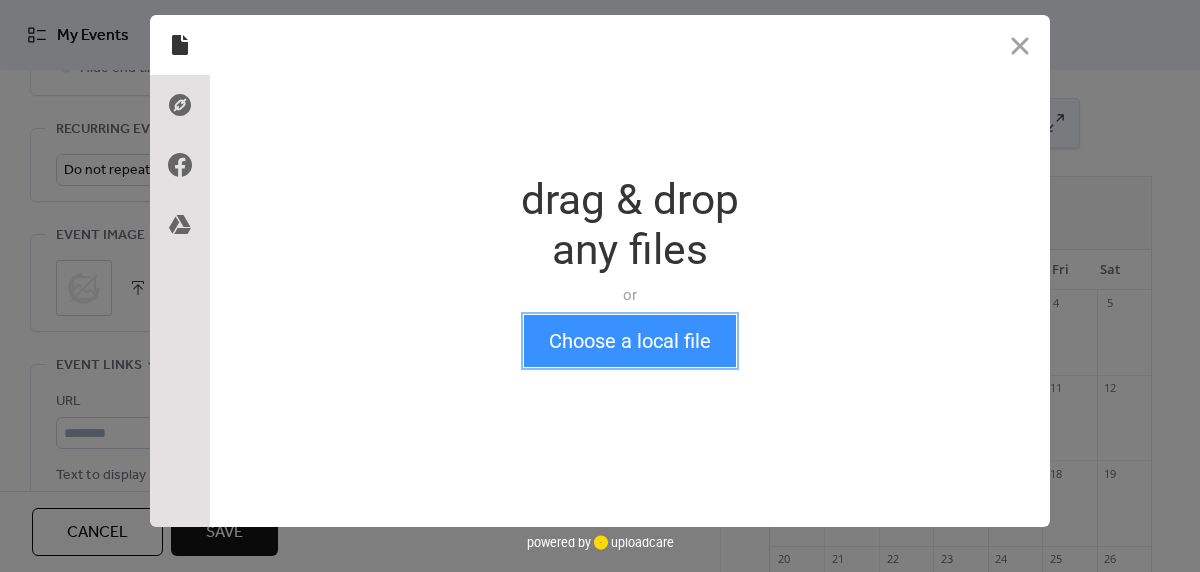 click on "Choose a local file" at bounding box center [630, 341] 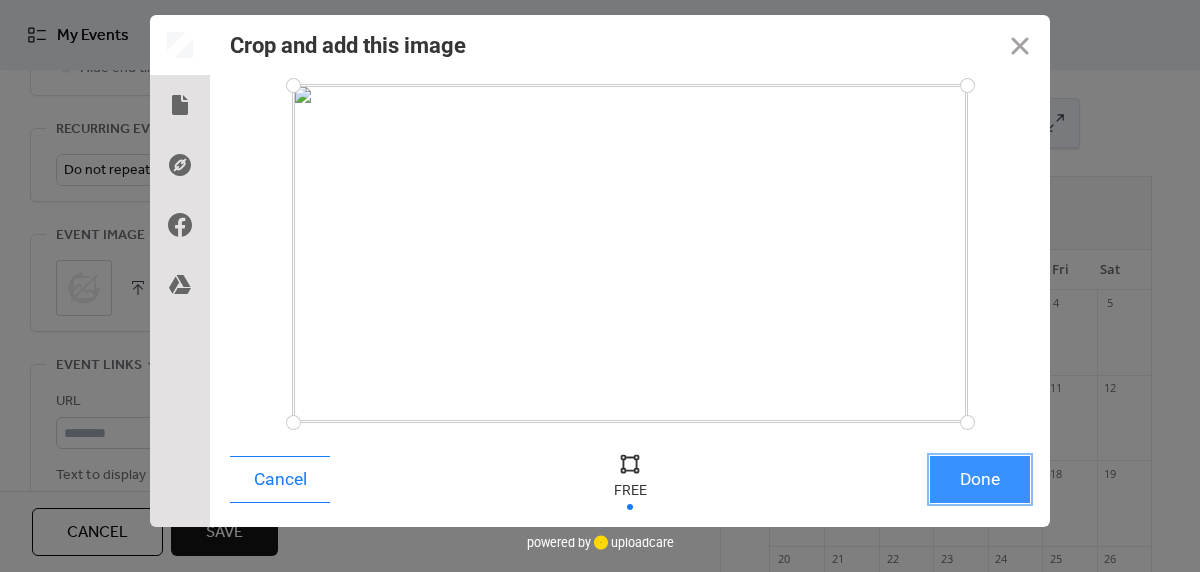 click on "Done" at bounding box center [980, 479] 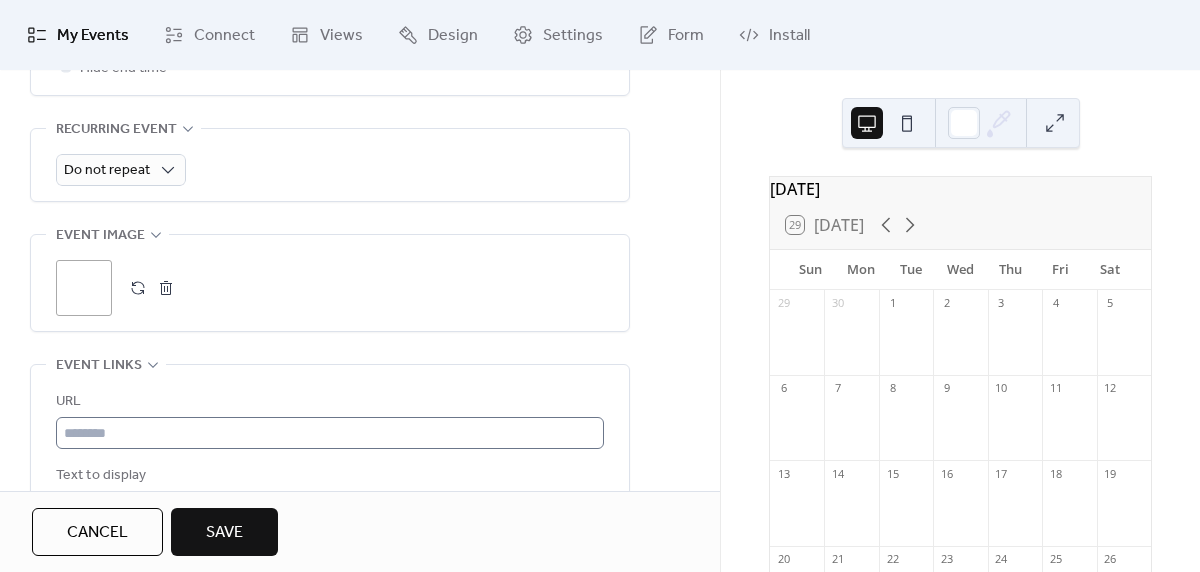 scroll, scrollTop: 965, scrollLeft: 0, axis: vertical 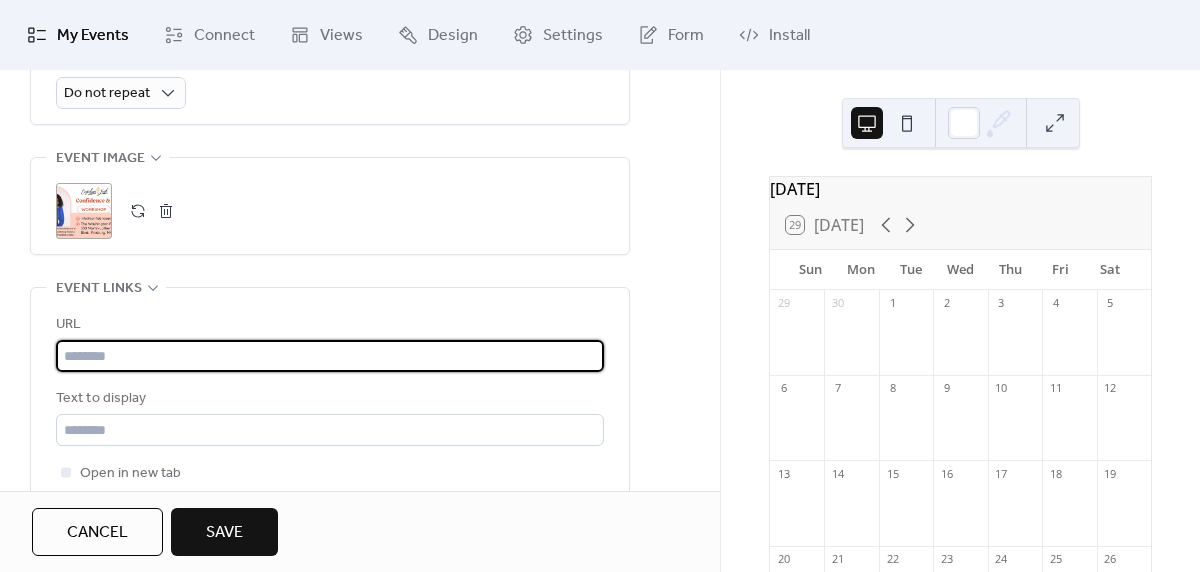 click at bounding box center (330, 356) 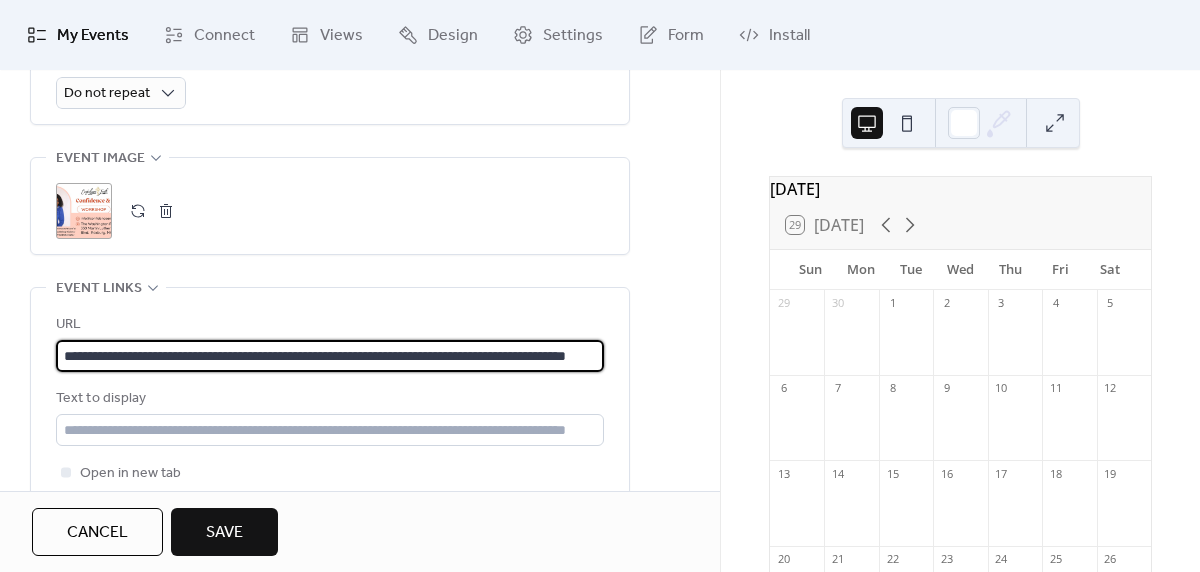 scroll, scrollTop: 0, scrollLeft: 133, axis: horizontal 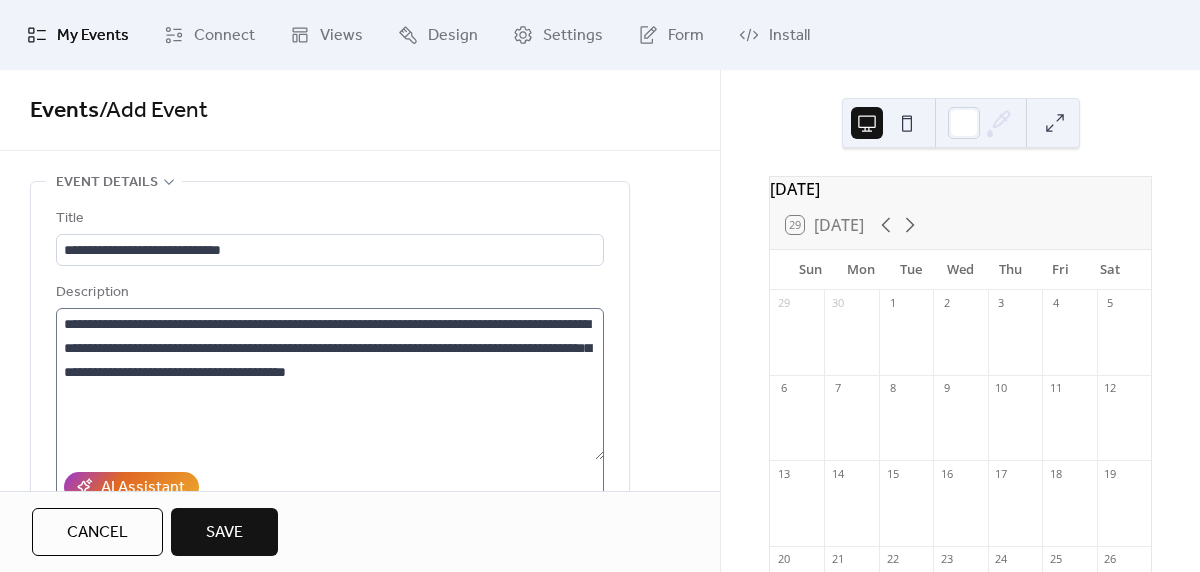 type on "**********" 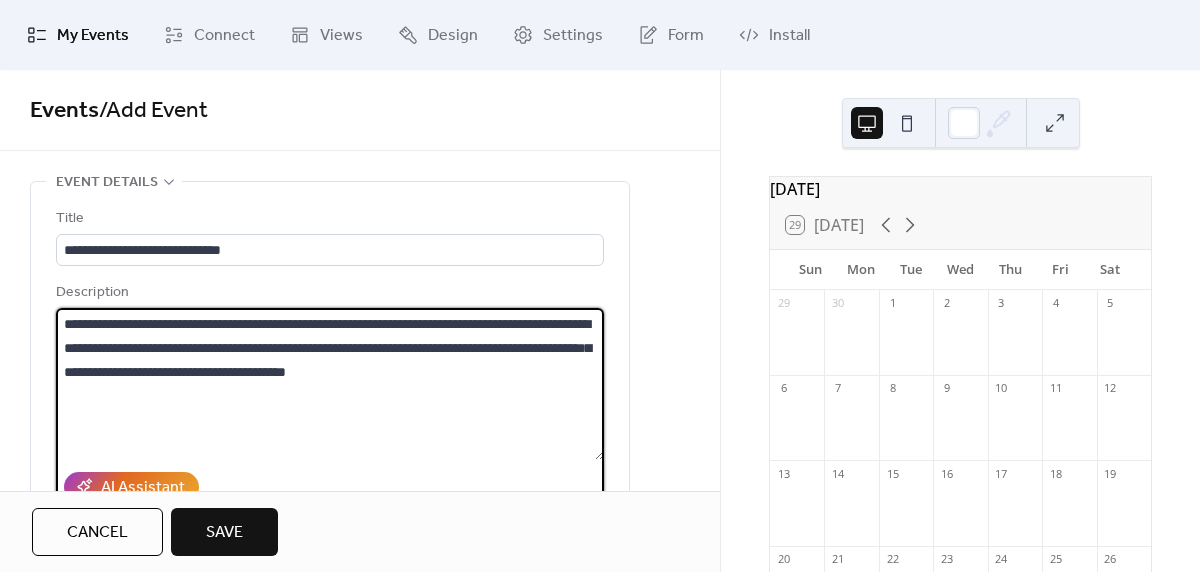 click on "**********" at bounding box center [330, 384] 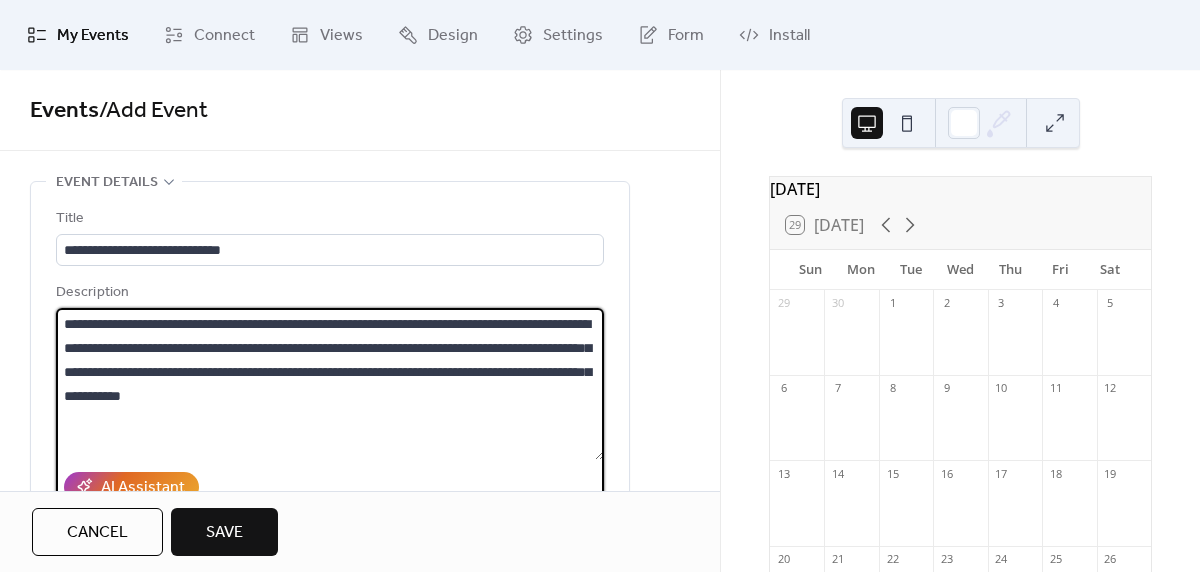 click on "**********" at bounding box center (330, 384) 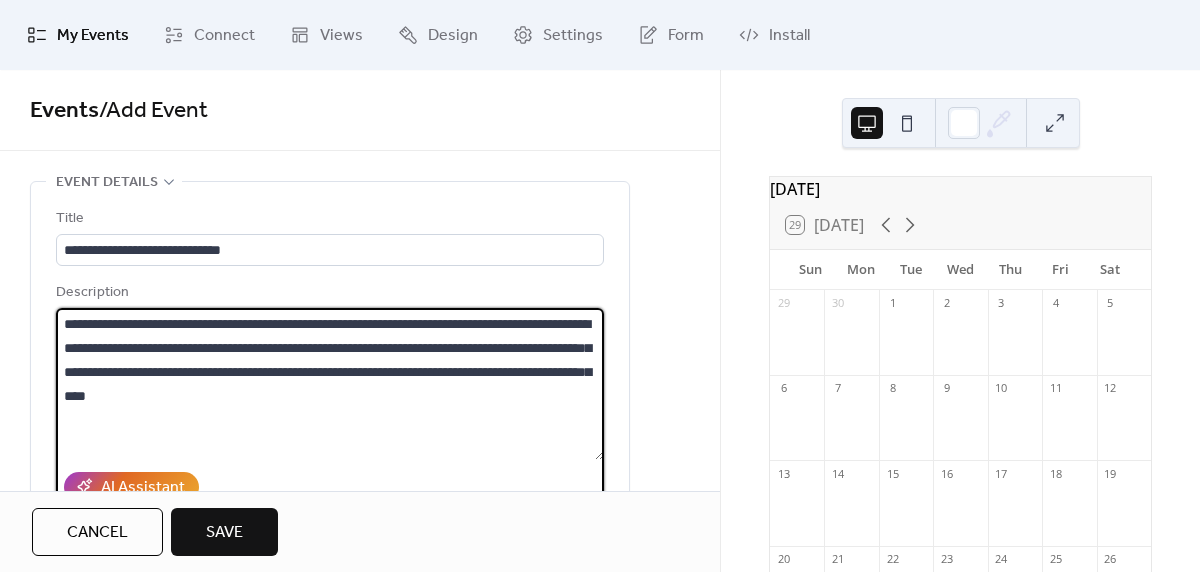 click on "**********" at bounding box center (330, 384) 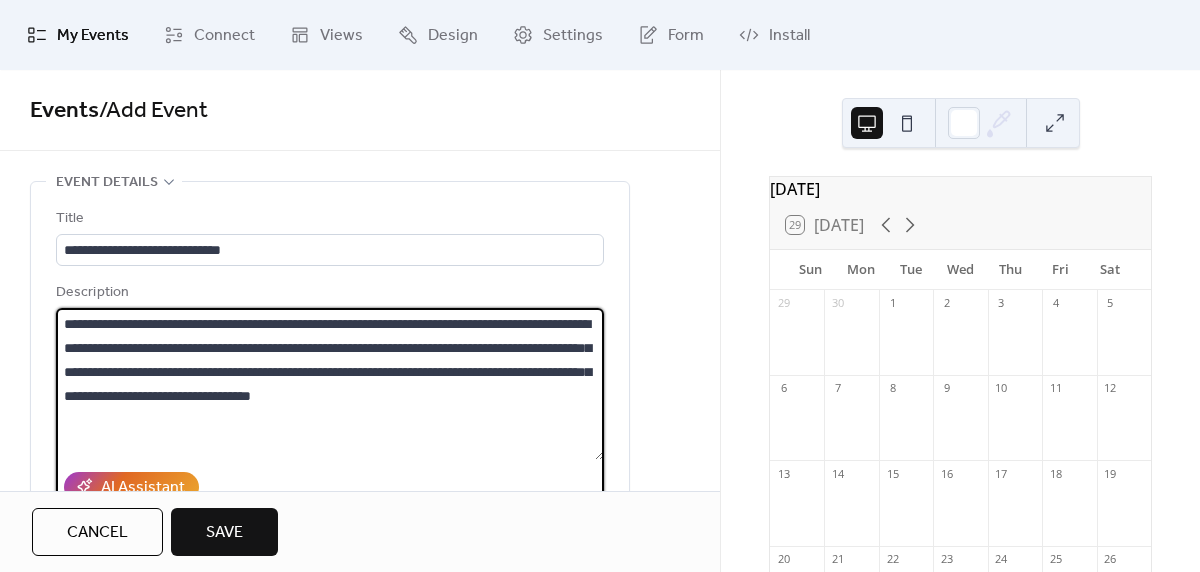 drag, startPoint x: 62, startPoint y: 319, endPoint x: 120, endPoint y: 424, distance: 119.954155 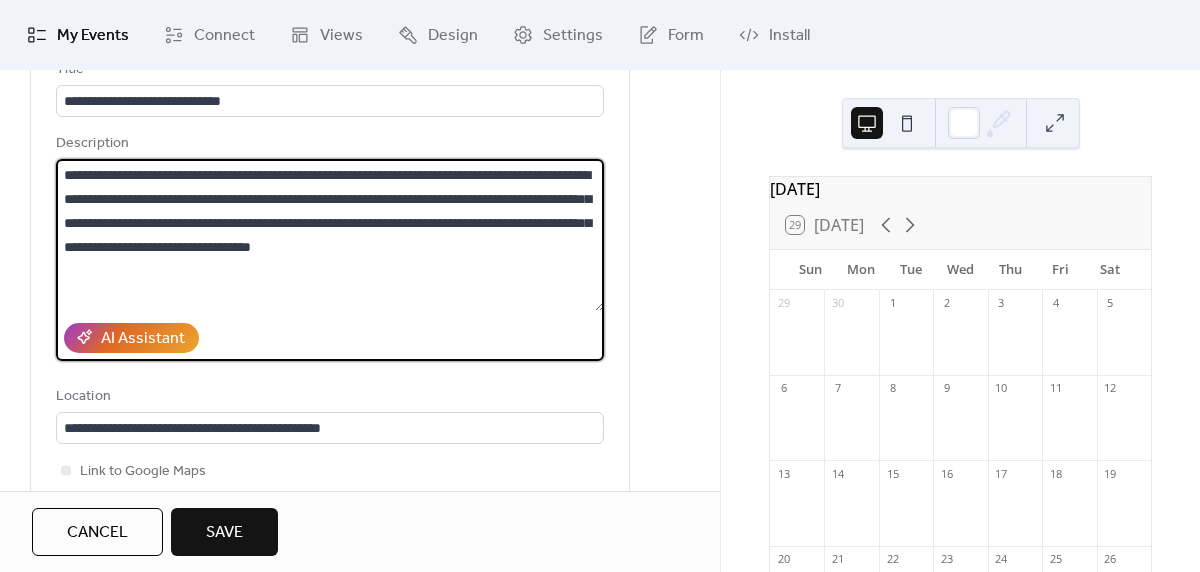 scroll, scrollTop: 152, scrollLeft: 0, axis: vertical 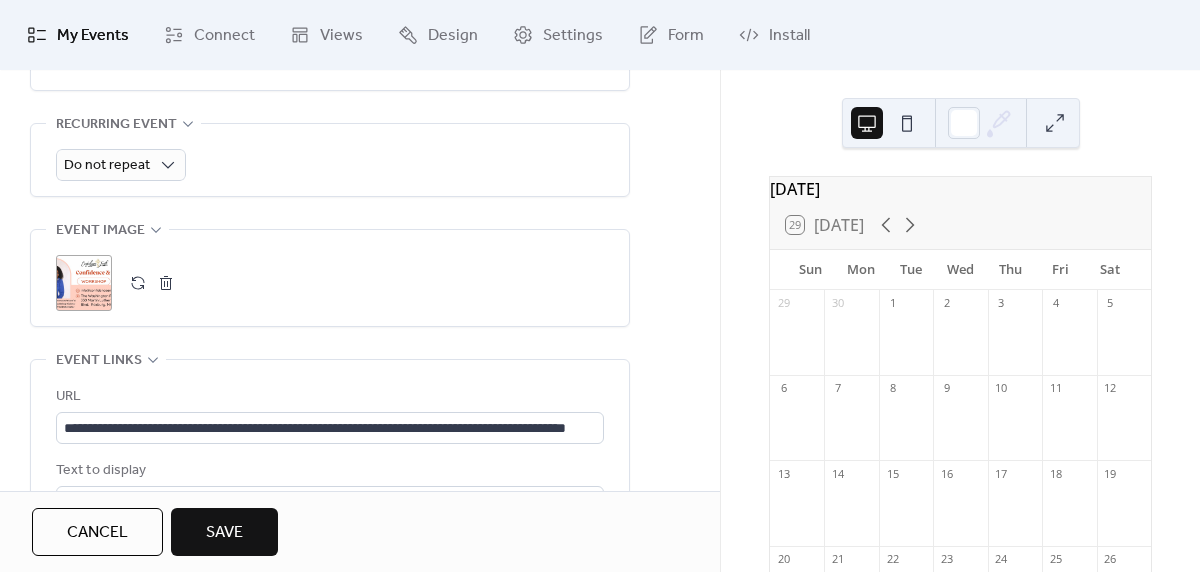 type on "**********" 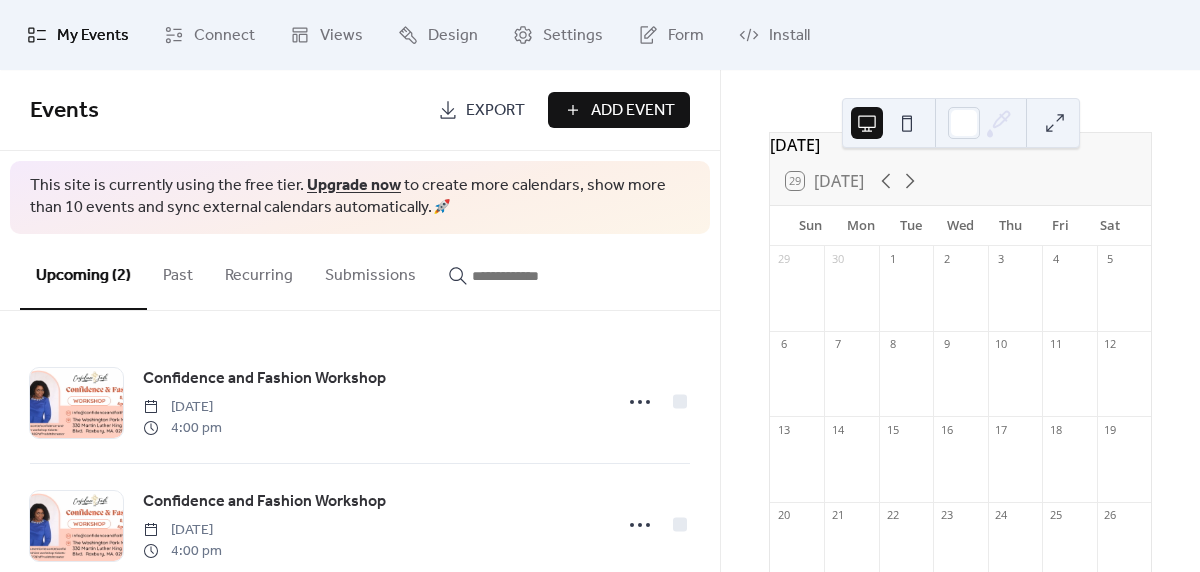 scroll, scrollTop: 42, scrollLeft: 0, axis: vertical 